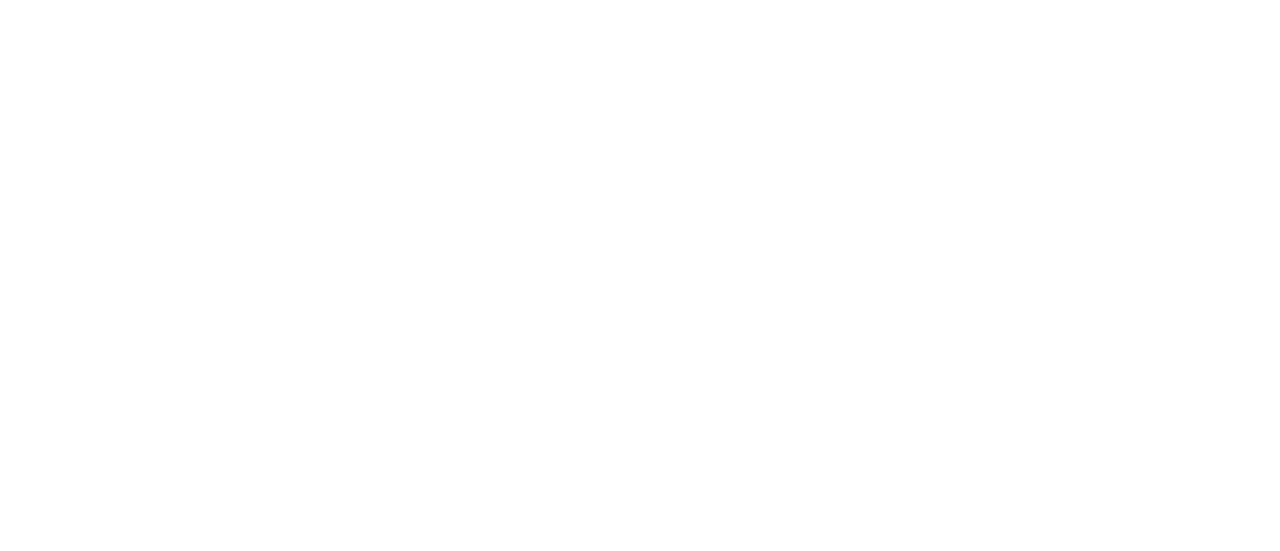 scroll, scrollTop: 0, scrollLeft: 0, axis: both 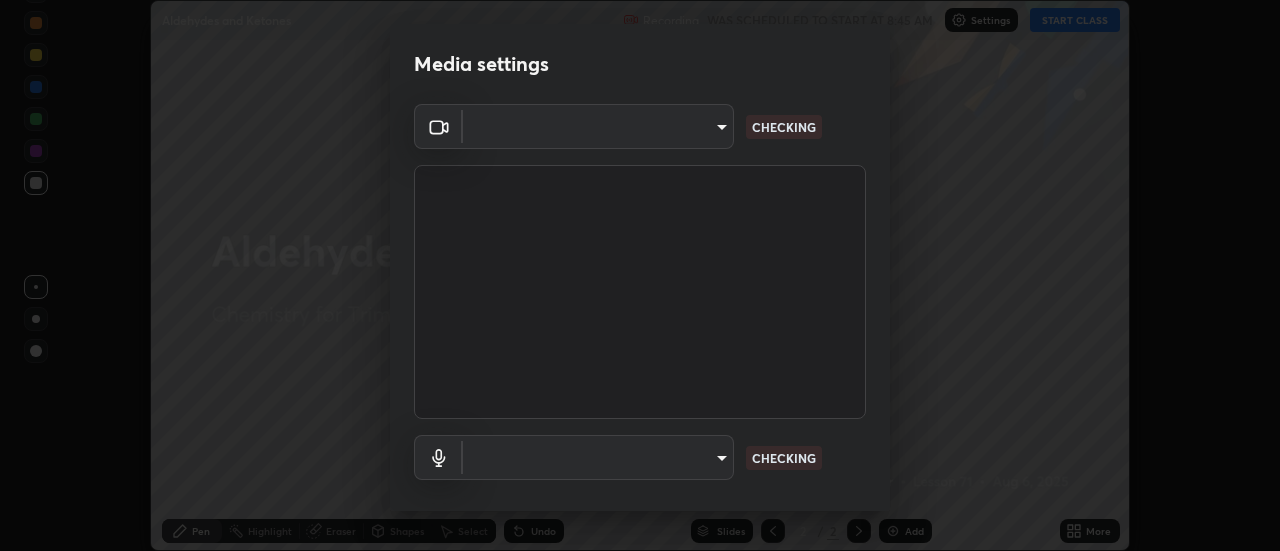 type on "c1743da8526a0aadeed10a62cbfcd2d4321df644c55b53bf1ad22bdce350b73d" 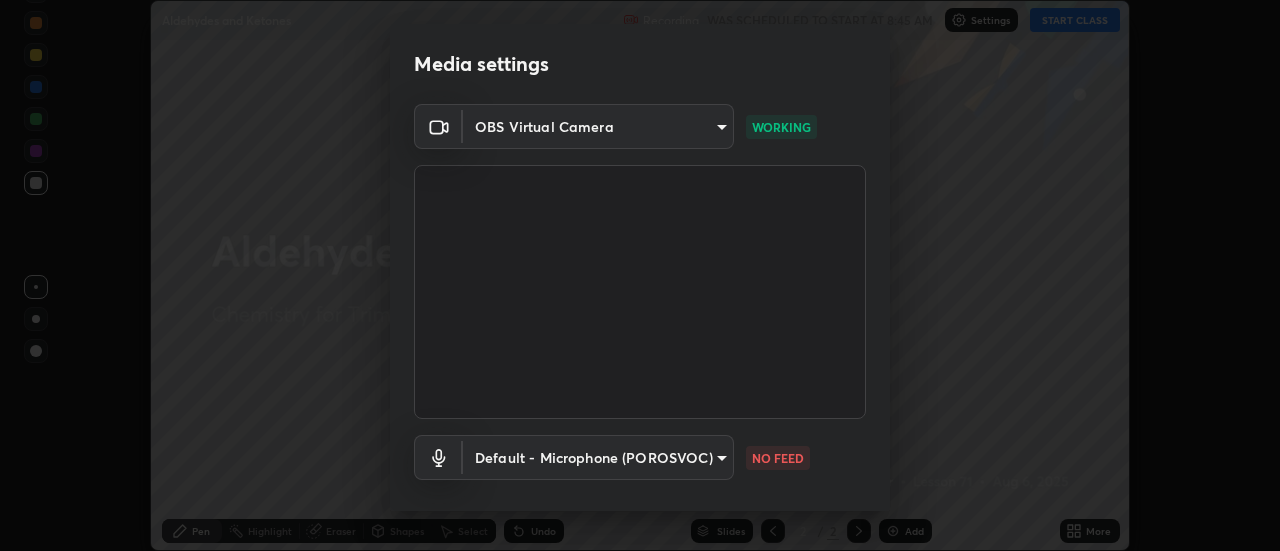 click on "Erase all Aldehydes and Ketones Recording WAS SCHEDULED TO START AT  8:45 AM Settings START CLASS Setting up your live class Aldehydes and Ketones • L71 of Chemistry for [CITY] IIT JEE 2026 Excel 1 [FIRST] [LAST] Pen Highlight Eraser Shapes Select Undo Slides 2 / 2 Add More No doubts shared Encourage your learners to ask a doubt for better clarity Report an issue Reason for reporting Buffering Chat not working Audio - Video sync issue Educator video quality low ​ Attach an image Report Media settings OBS Virtual Camera [HASH] WORKING Default - Microphone (POROSVOC) default NO FEED 1 / 5 Next" at bounding box center [640, 275] 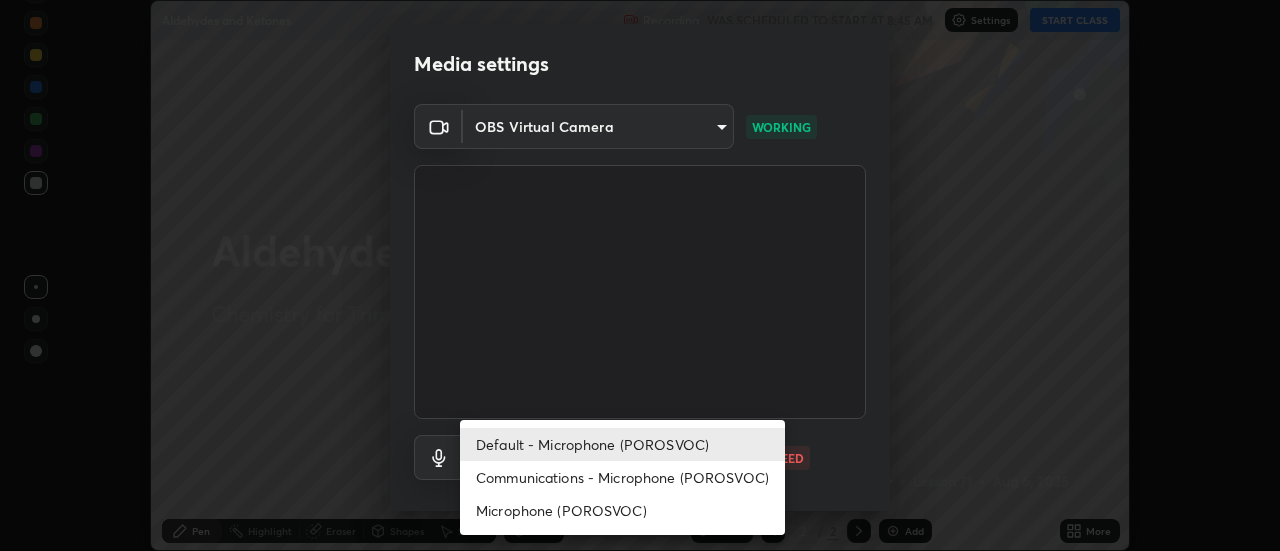 click on "Communications - Microphone (POROSVOC)" at bounding box center [622, 477] 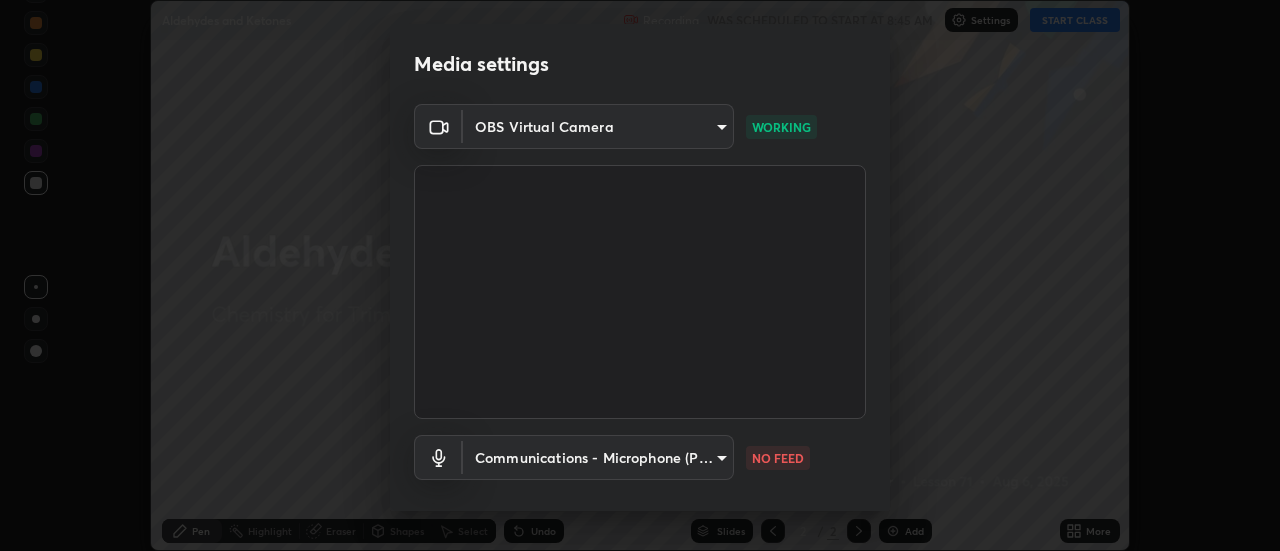 type on "communications" 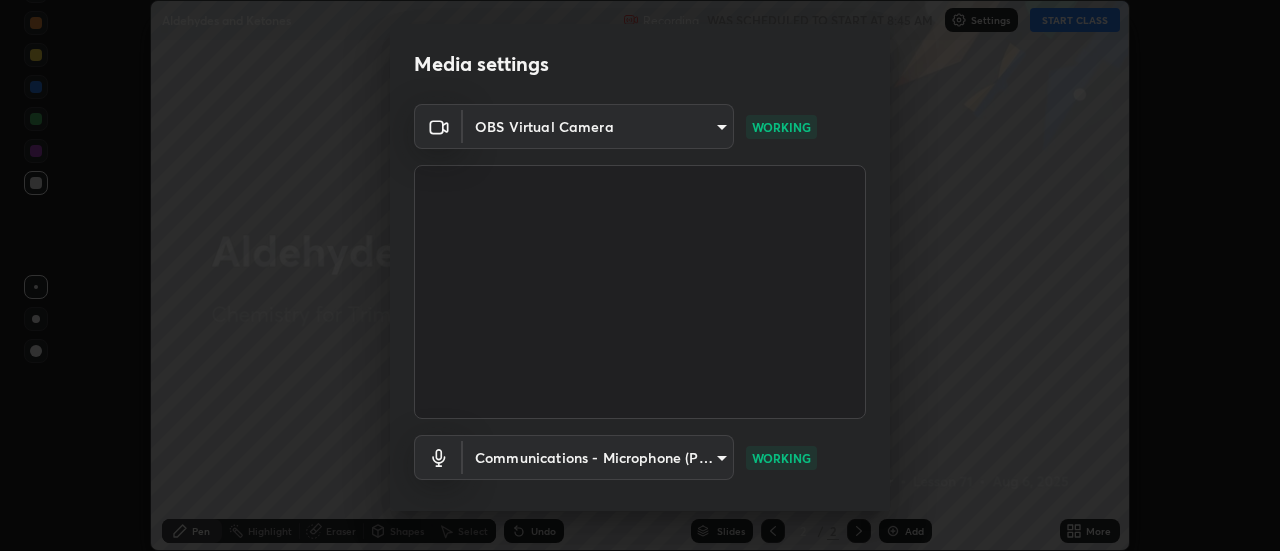 scroll, scrollTop: 105, scrollLeft: 0, axis: vertical 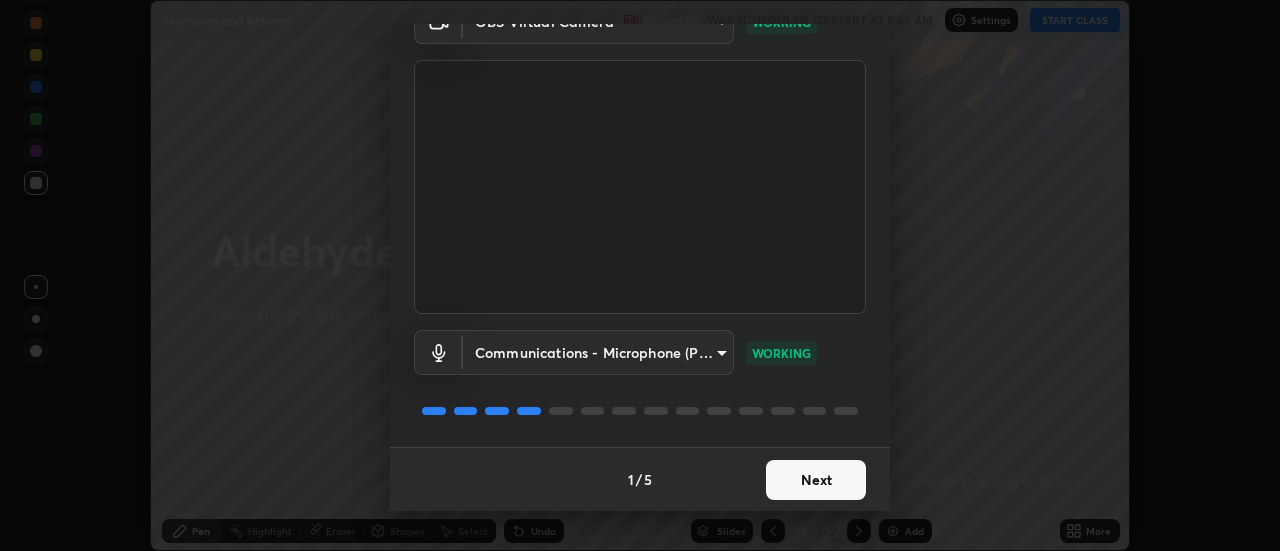 click on "Next" at bounding box center (816, 480) 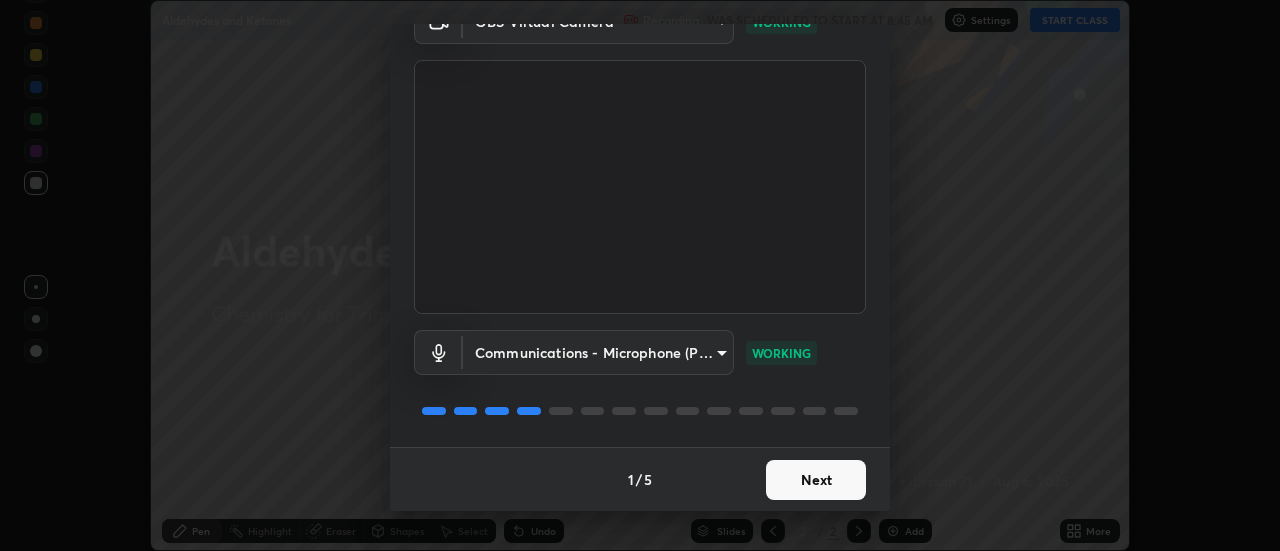 scroll, scrollTop: 0, scrollLeft: 0, axis: both 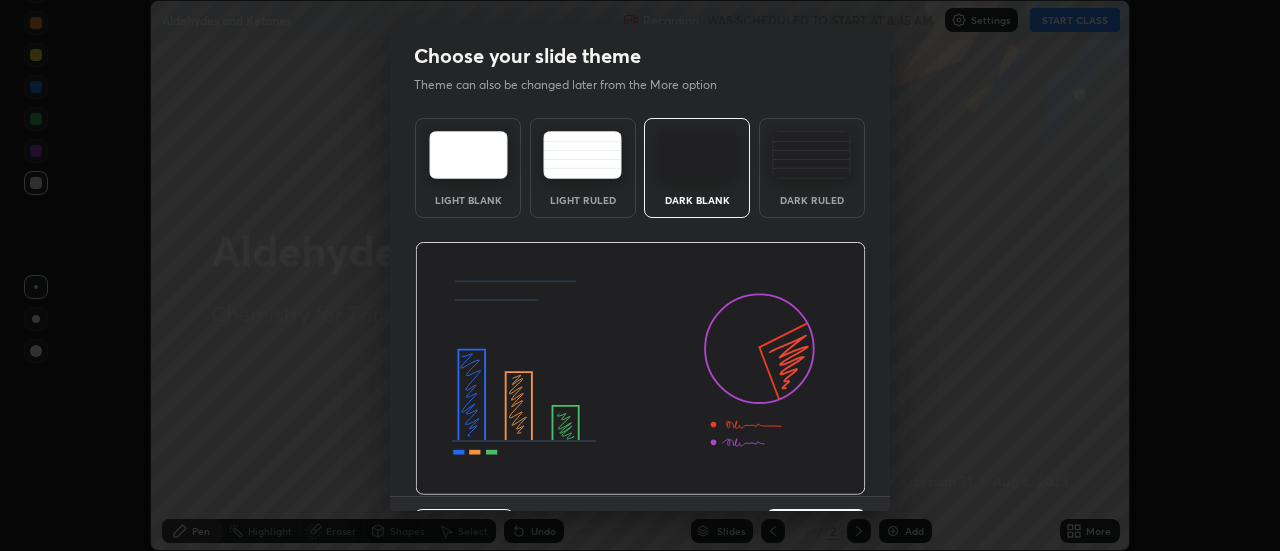click at bounding box center (640, 369) 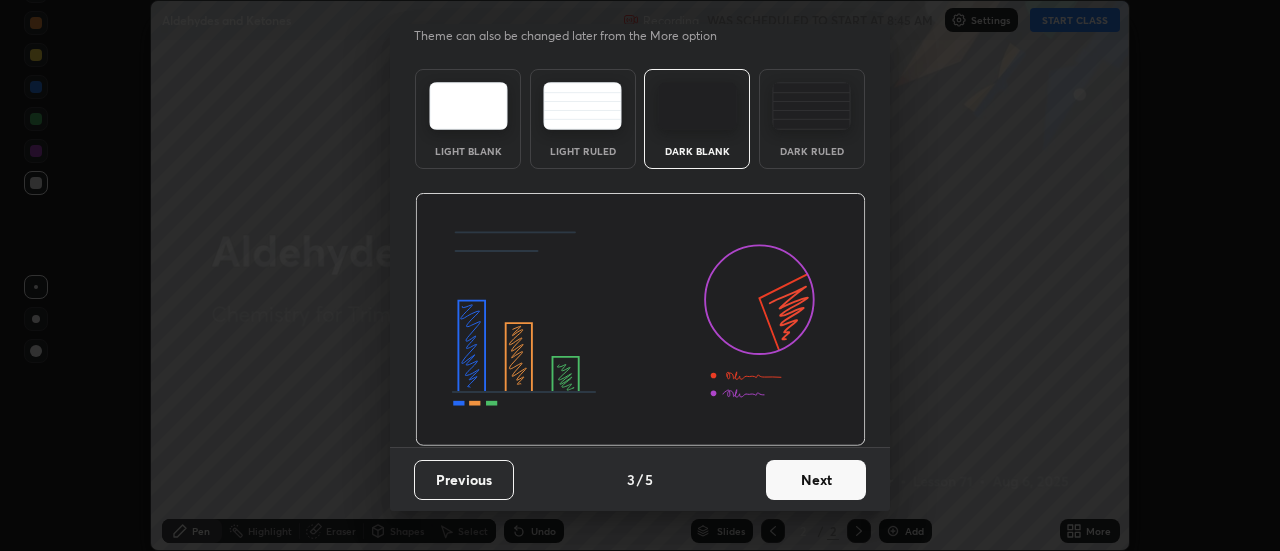 click on "Next" at bounding box center [816, 480] 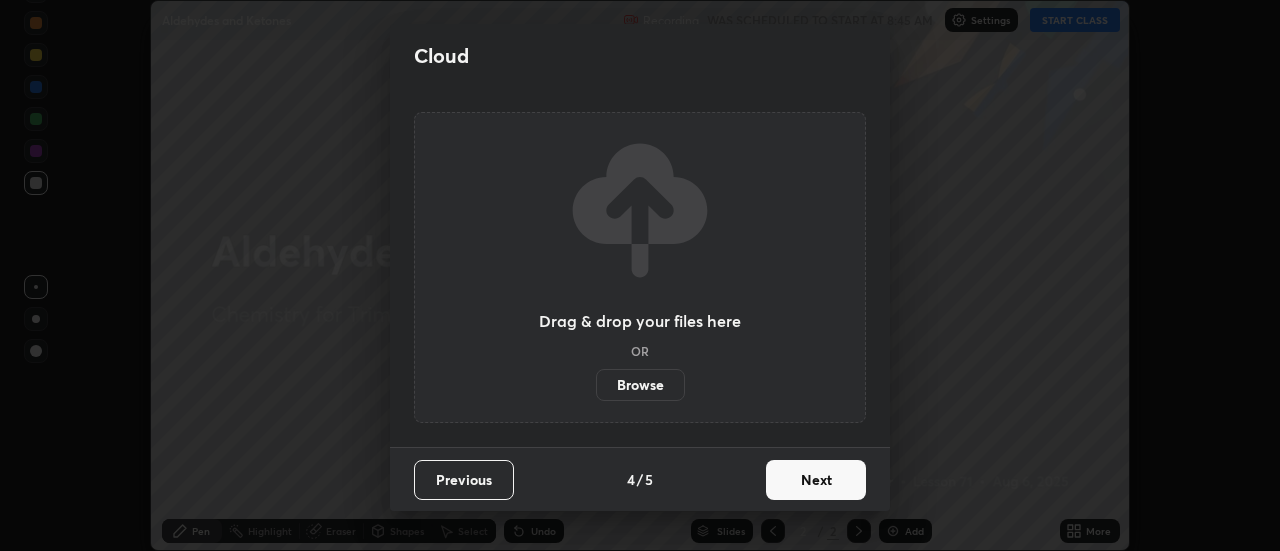 scroll, scrollTop: 0, scrollLeft: 0, axis: both 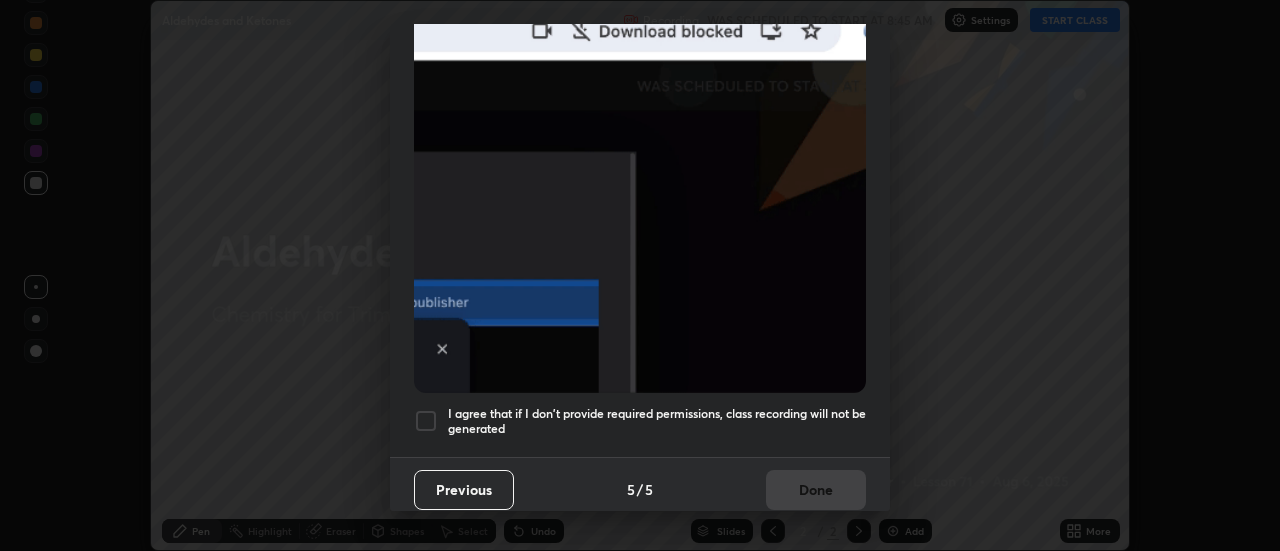 click at bounding box center [426, 421] 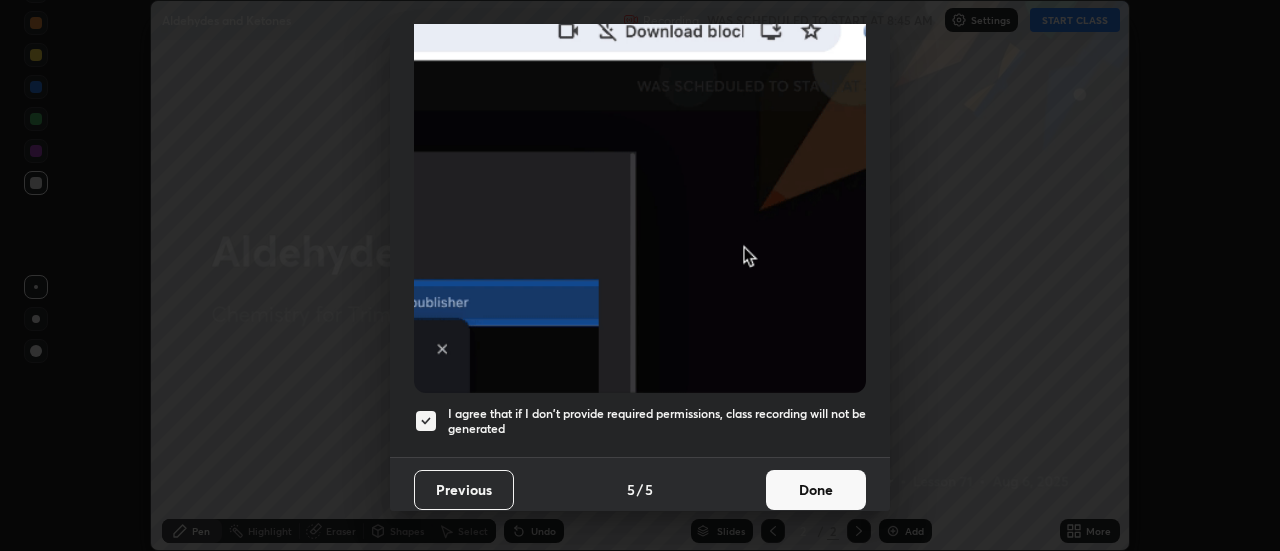 click on "Done" at bounding box center (816, 490) 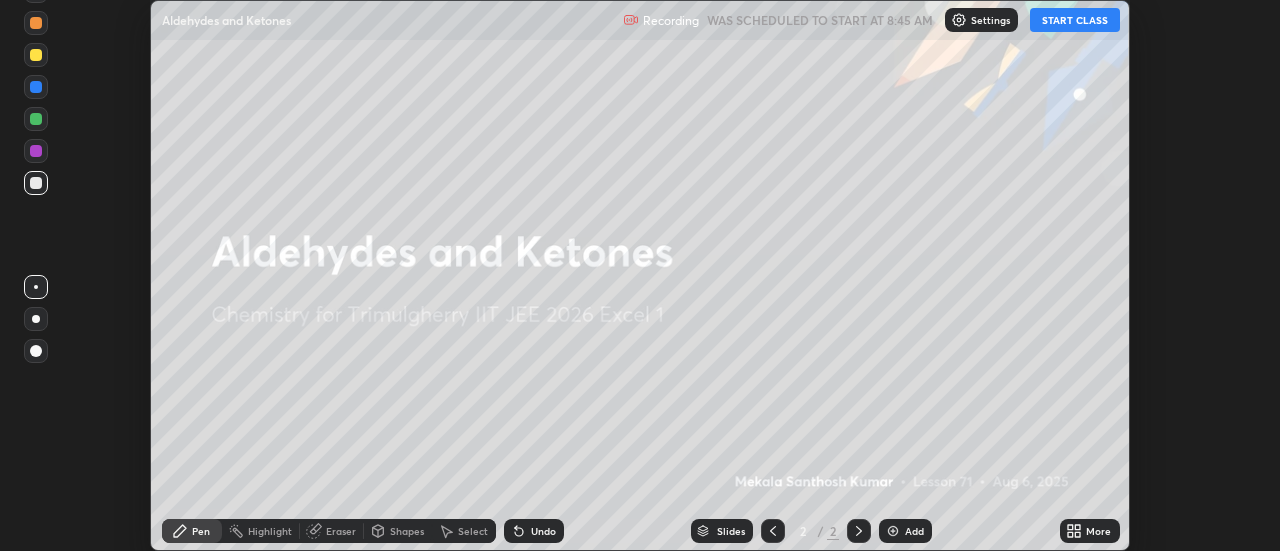 click on "START CLASS" at bounding box center (1075, 20) 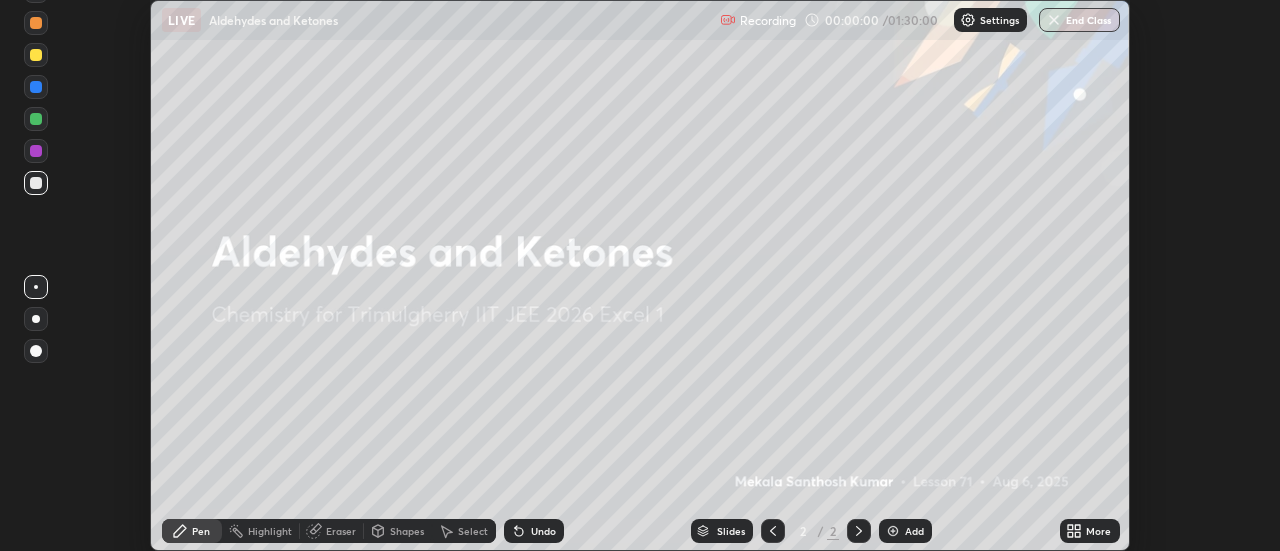 click 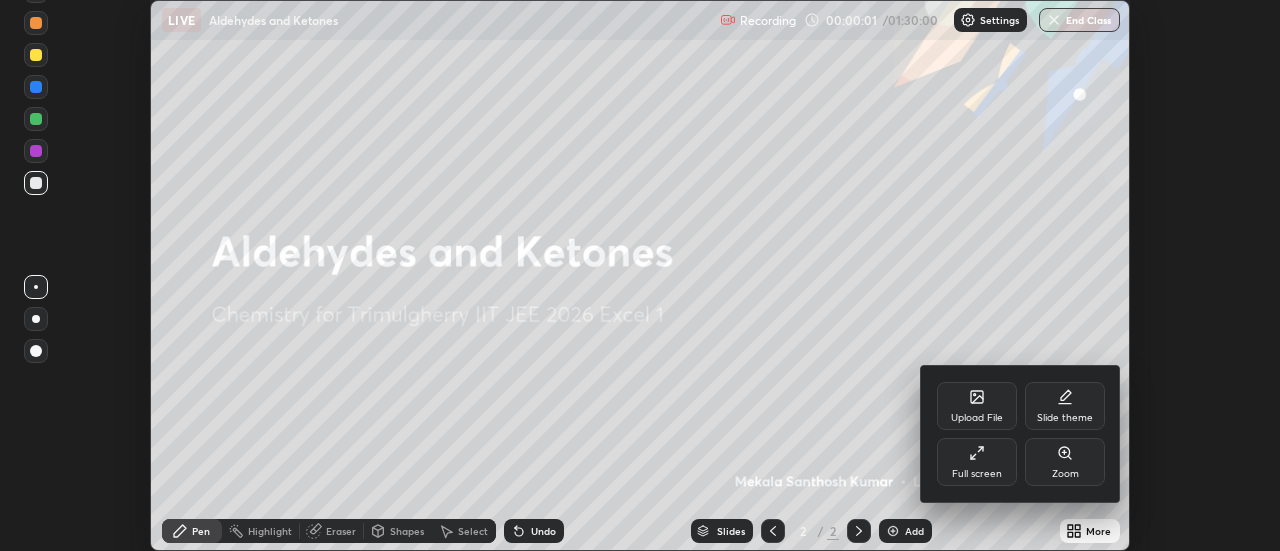 click 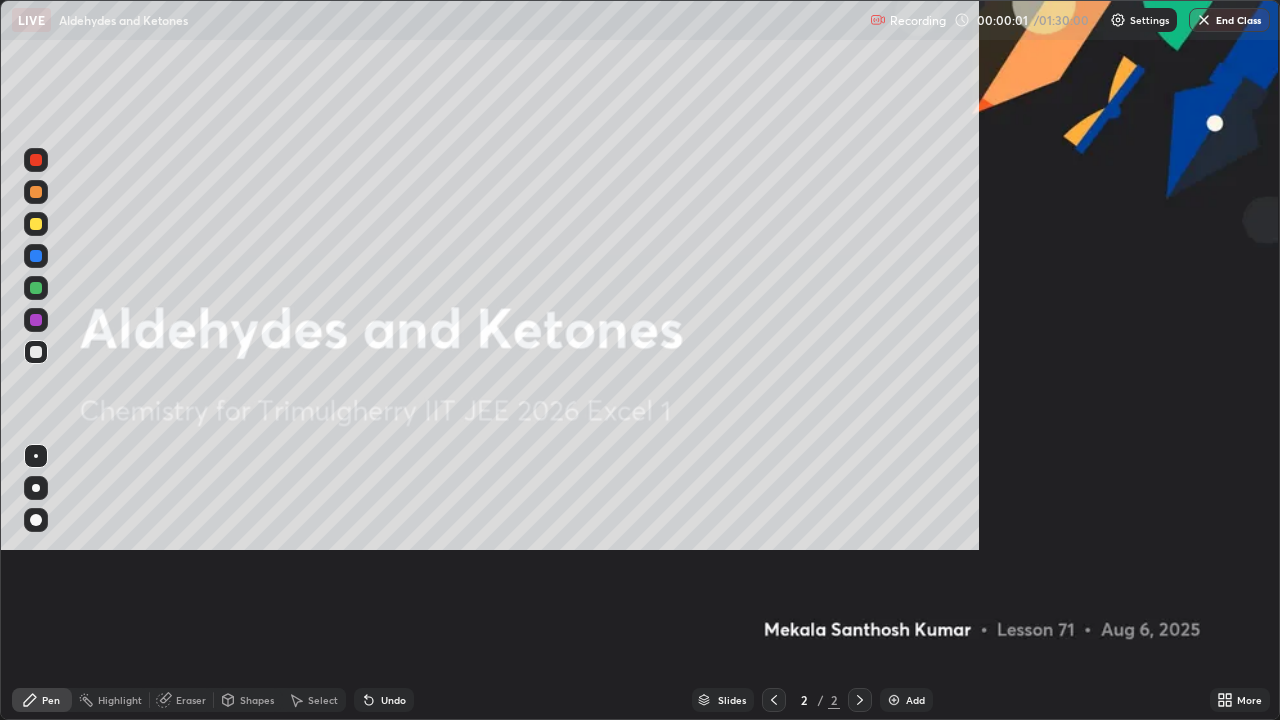 scroll, scrollTop: 99280, scrollLeft: 98720, axis: both 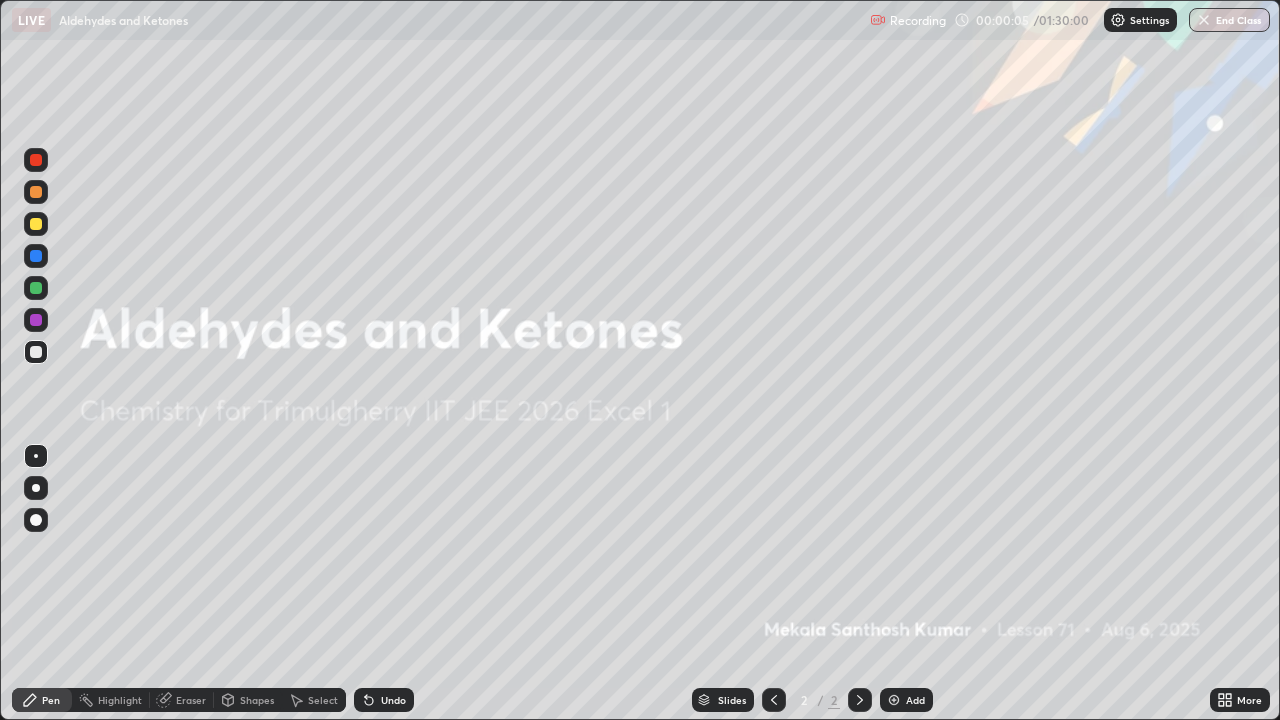 click at bounding box center [894, 700] 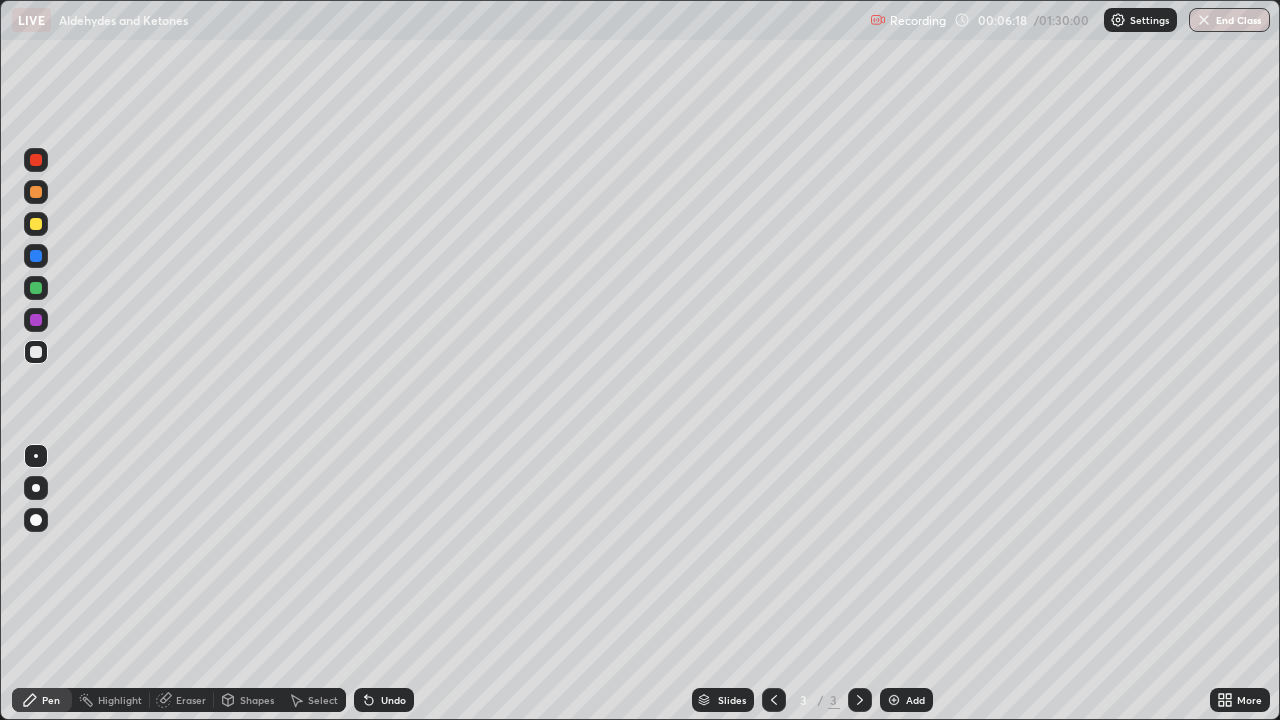 click at bounding box center (36, 352) 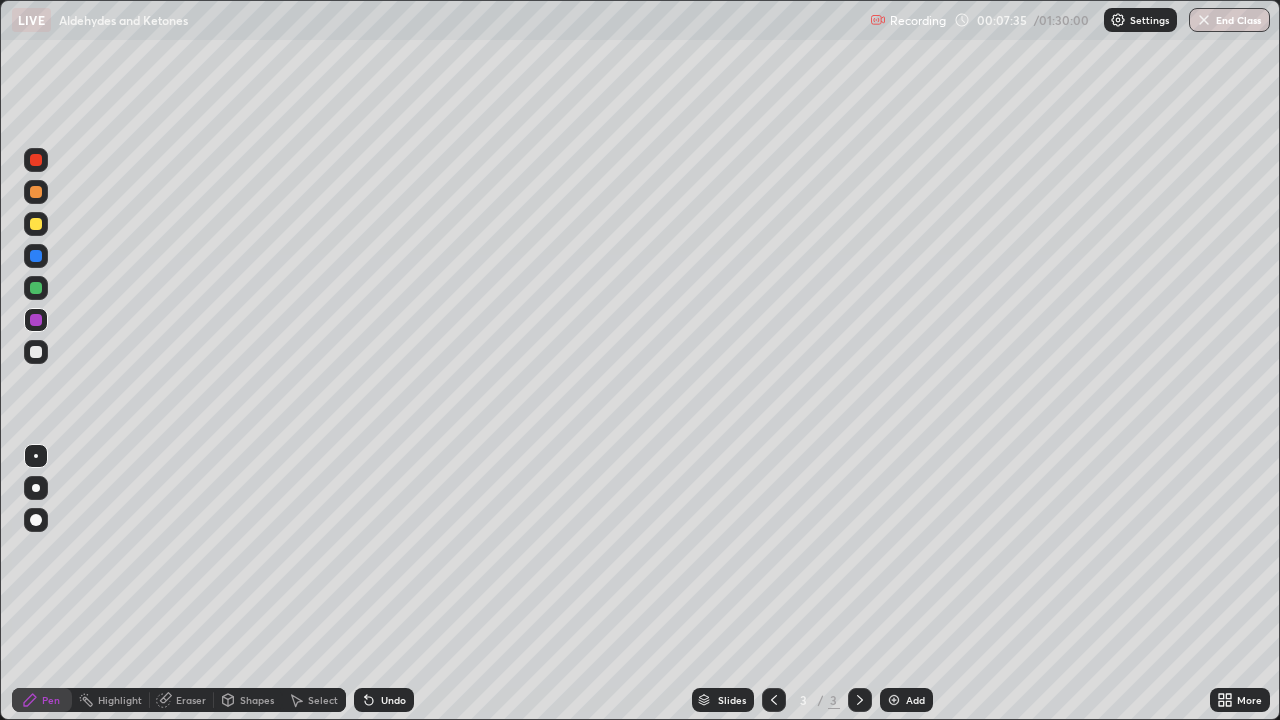 click on "Undo" at bounding box center [384, 700] 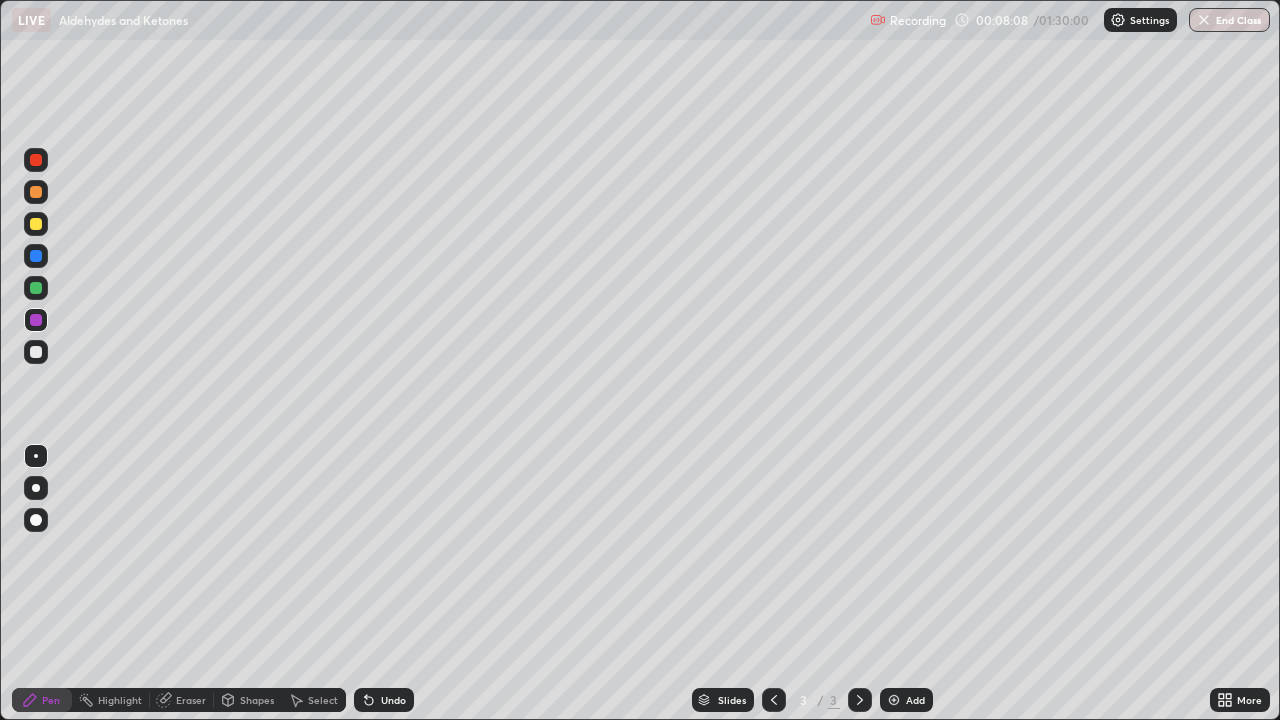 click at bounding box center (36, 352) 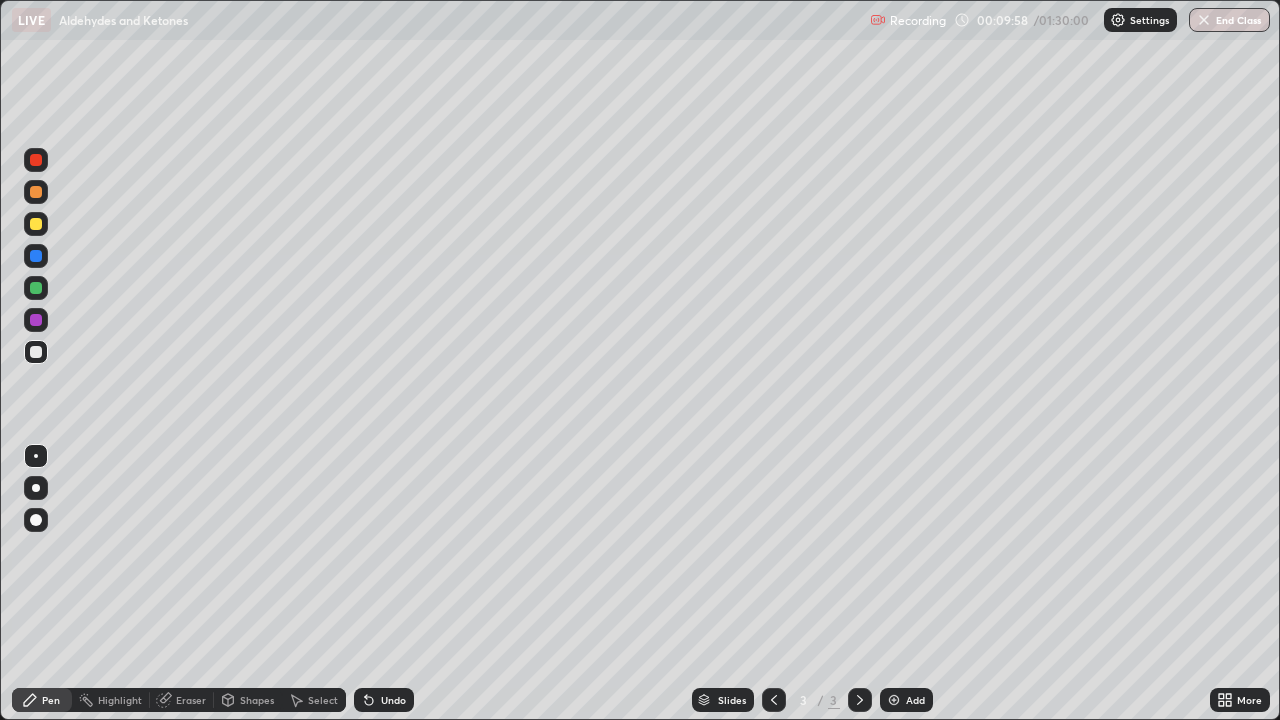 click on "Slides 3 / 3 Add" at bounding box center [812, 700] 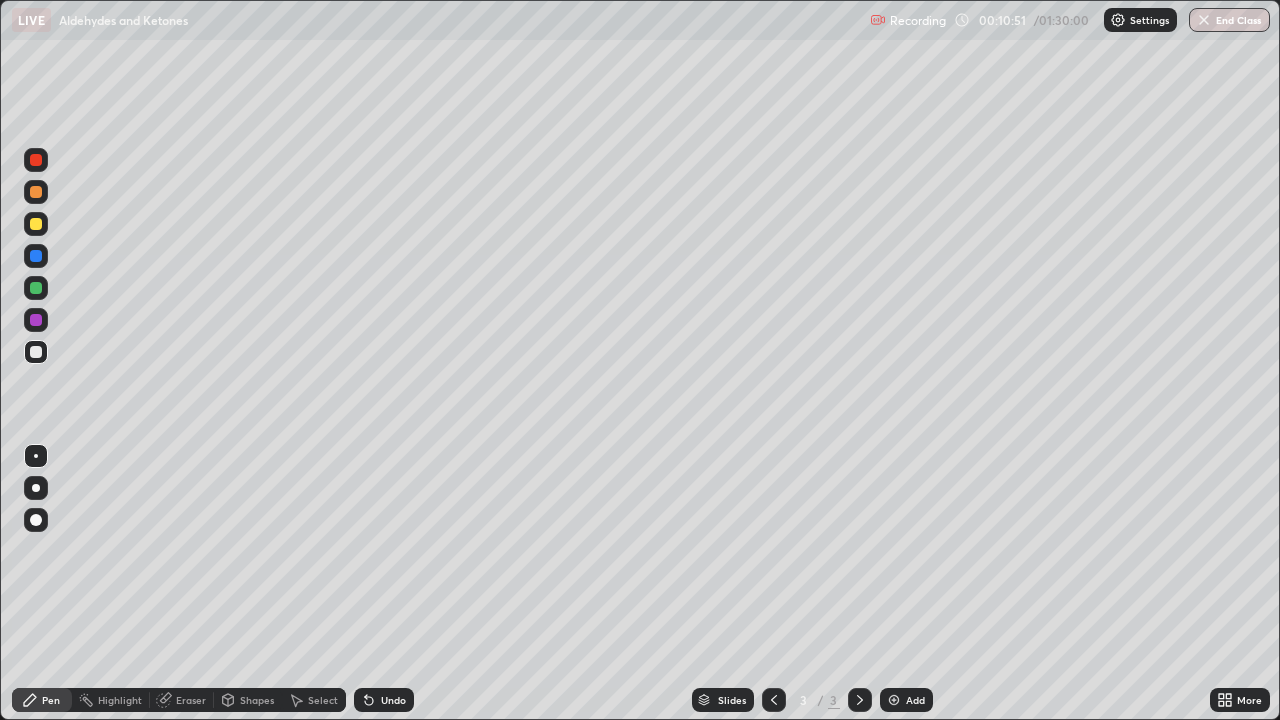 click on "Slides 3 / 3 Add" at bounding box center [812, 700] 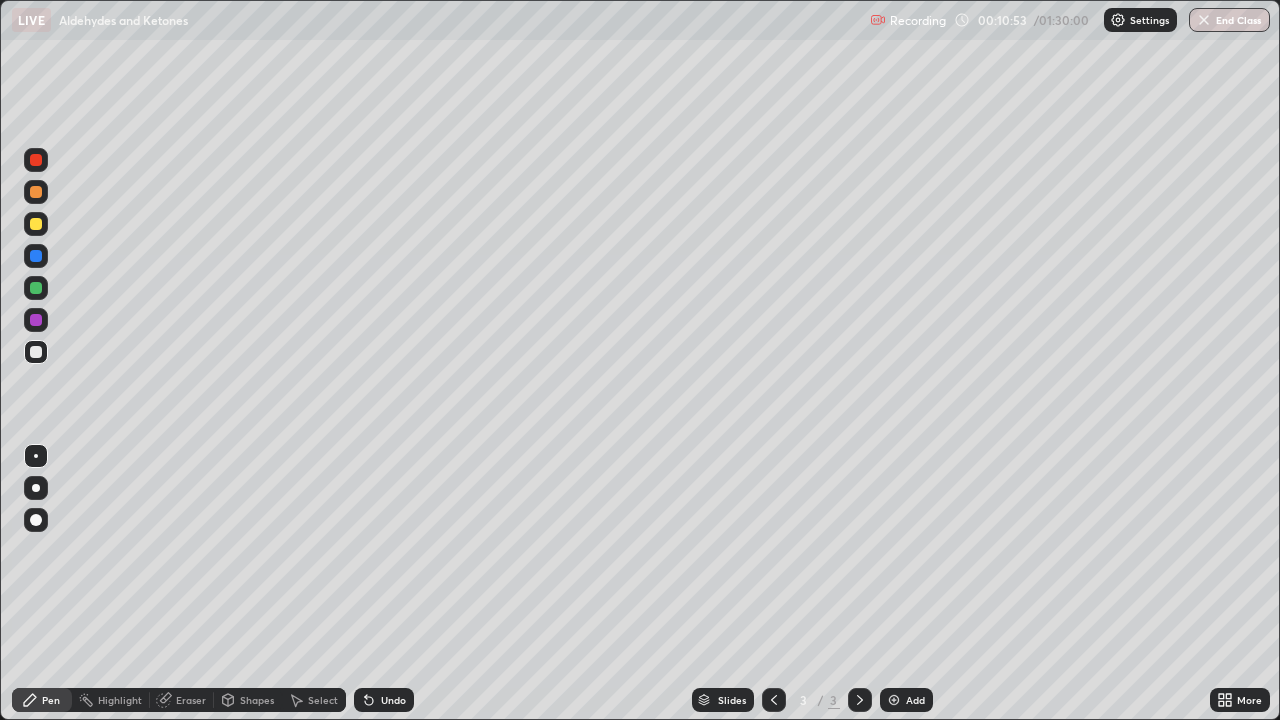 click on "Slides 3 / 3 Add" at bounding box center [812, 700] 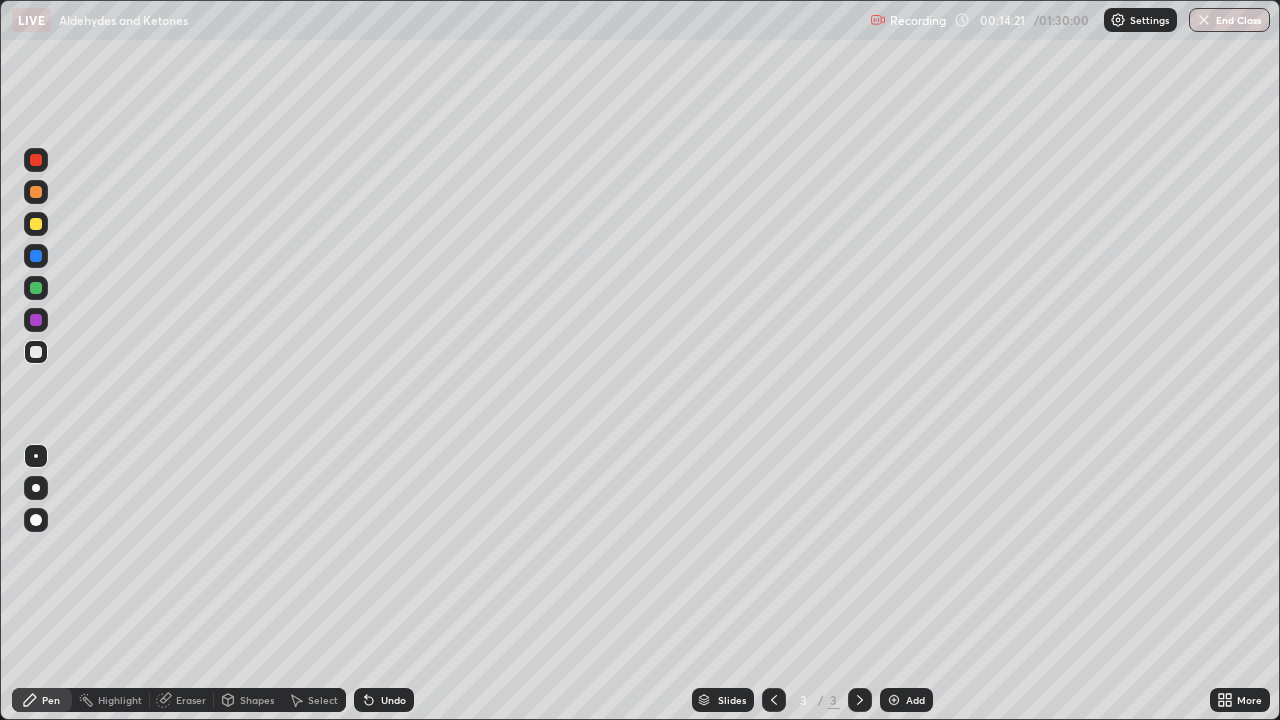 click at bounding box center [36, 288] 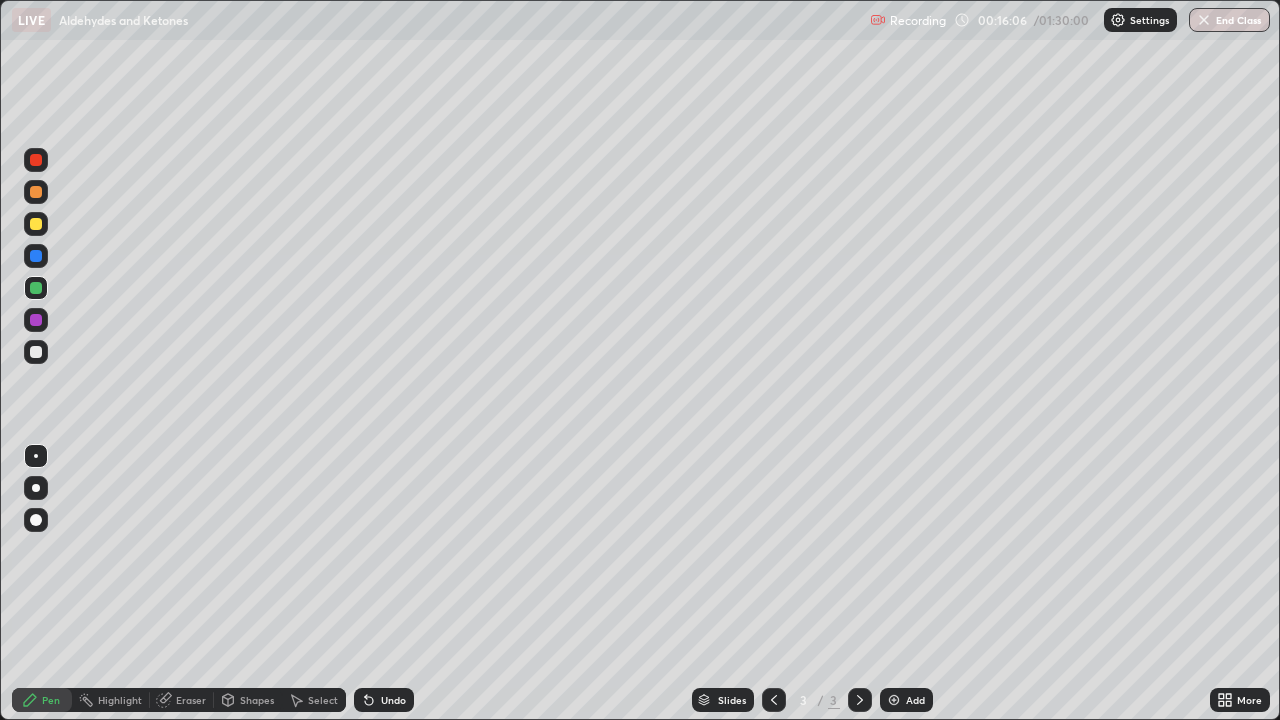 click on "Add" at bounding box center (915, 700) 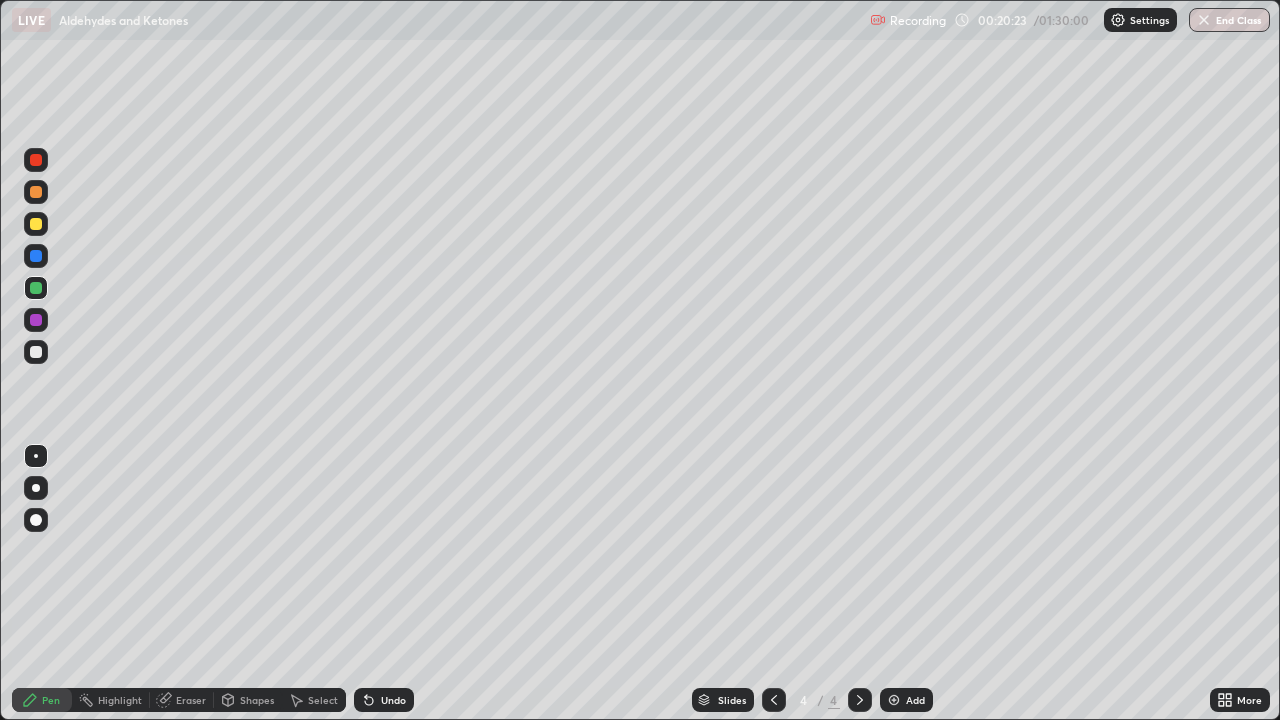 click at bounding box center (36, 352) 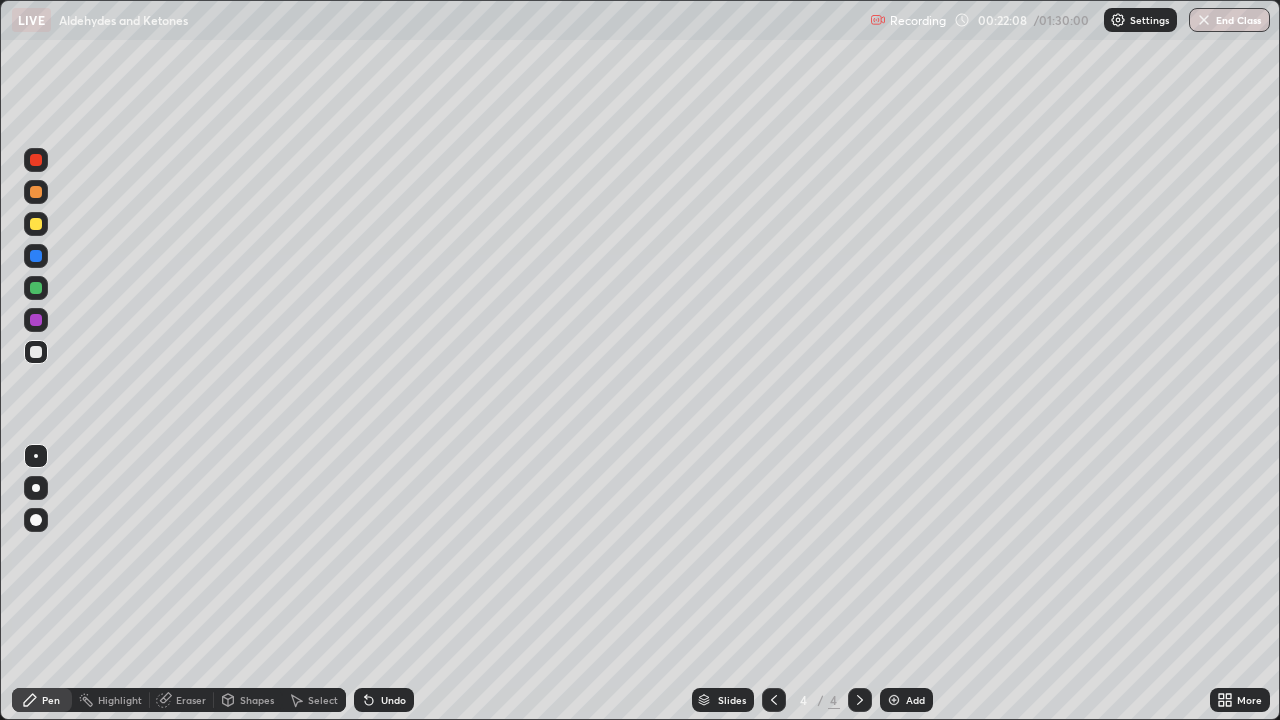 click on "Undo" at bounding box center (384, 700) 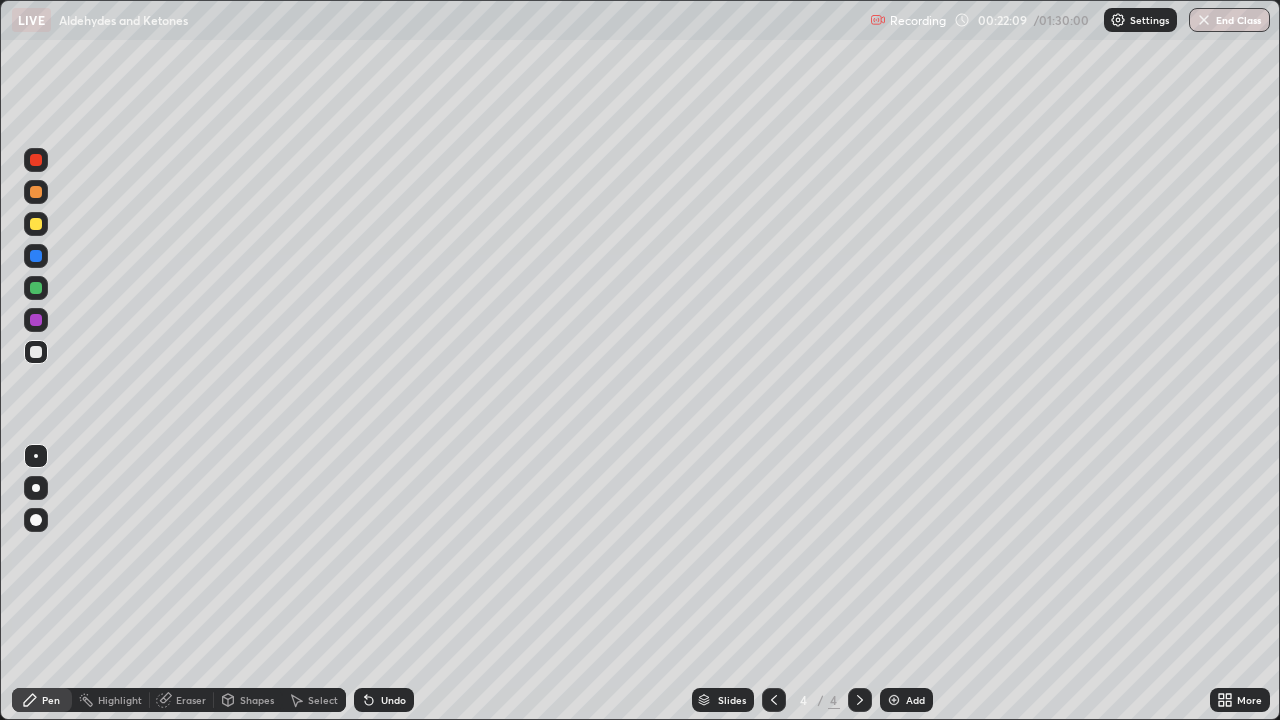click on "Undo" at bounding box center [384, 700] 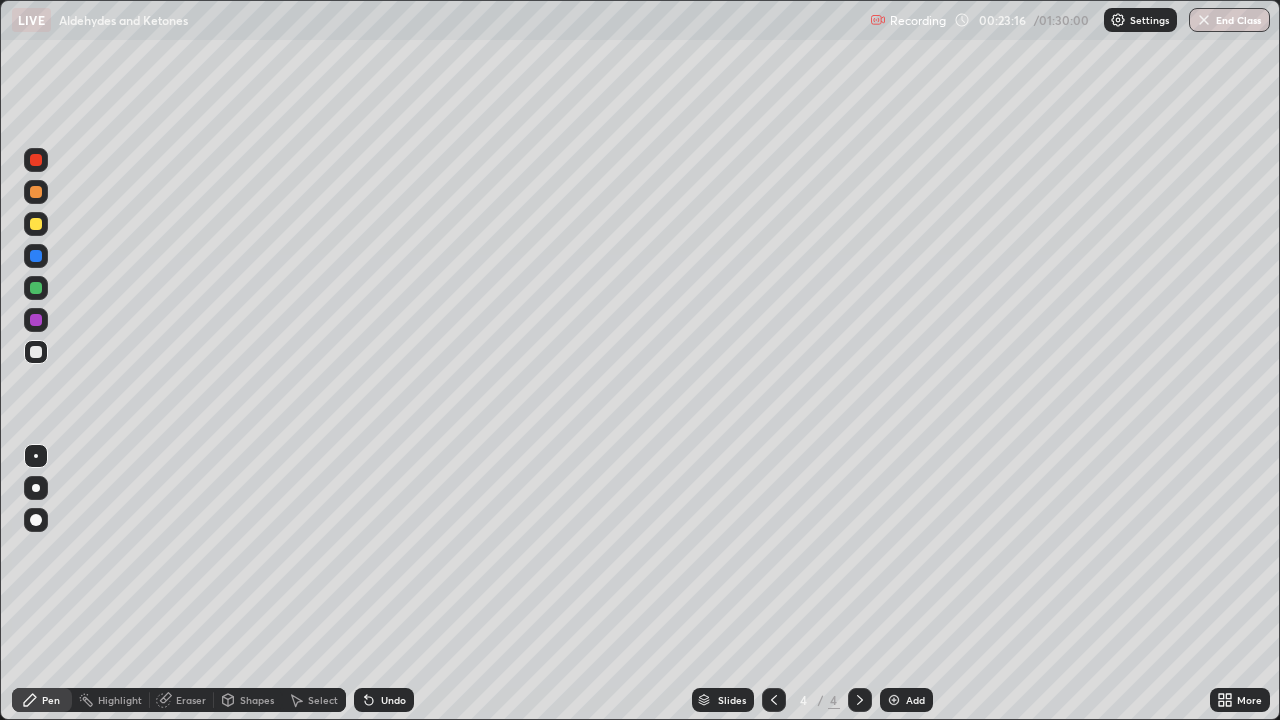 click at bounding box center [36, 224] 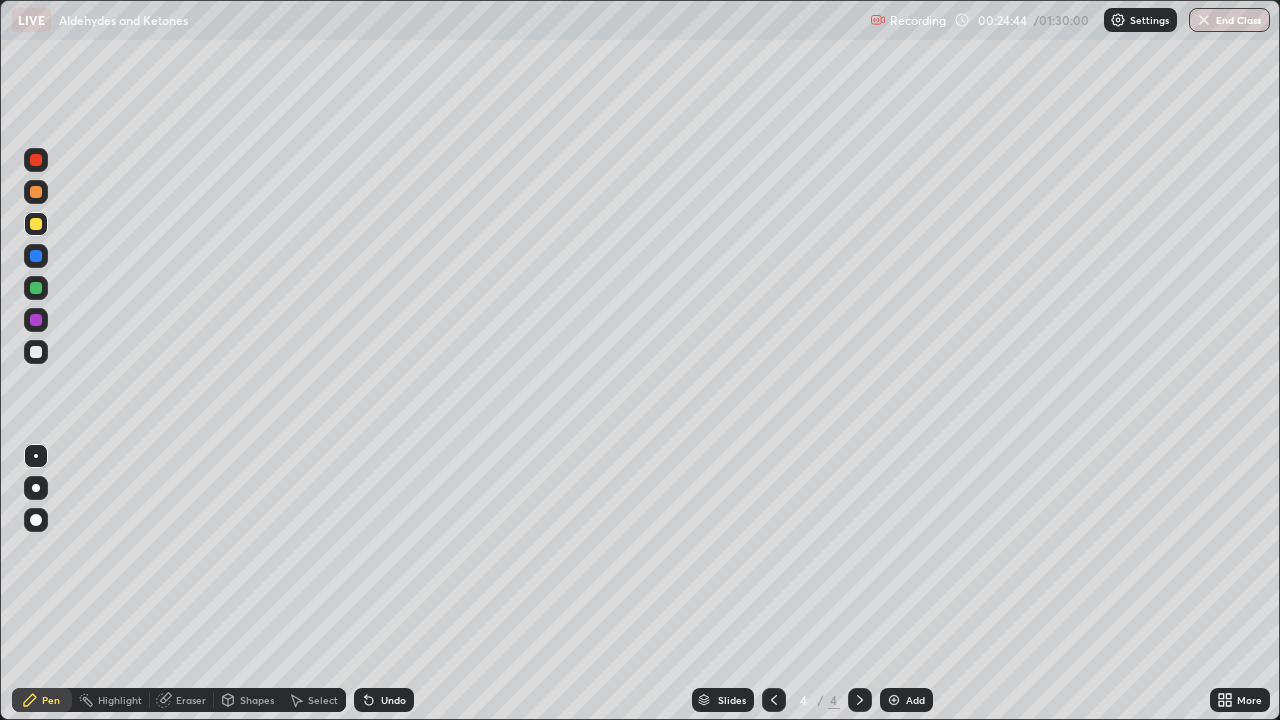 click on "Add" at bounding box center (906, 700) 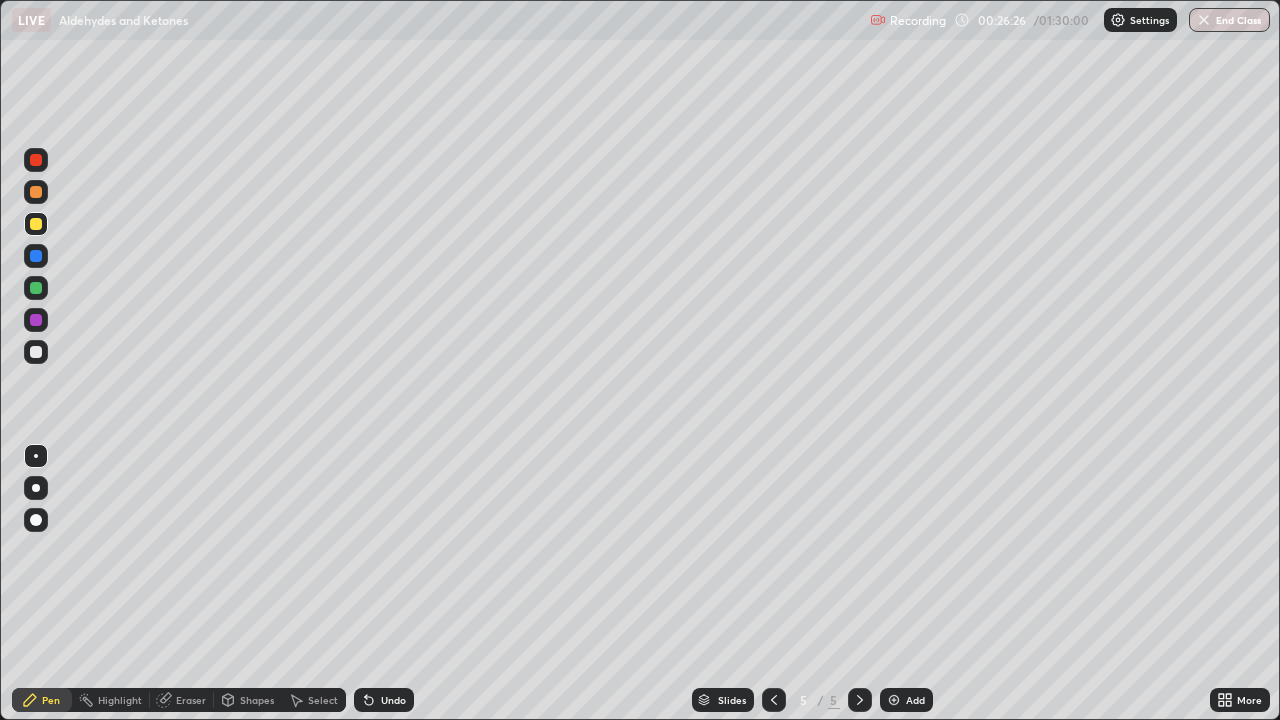 click on "Eraser" at bounding box center [191, 700] 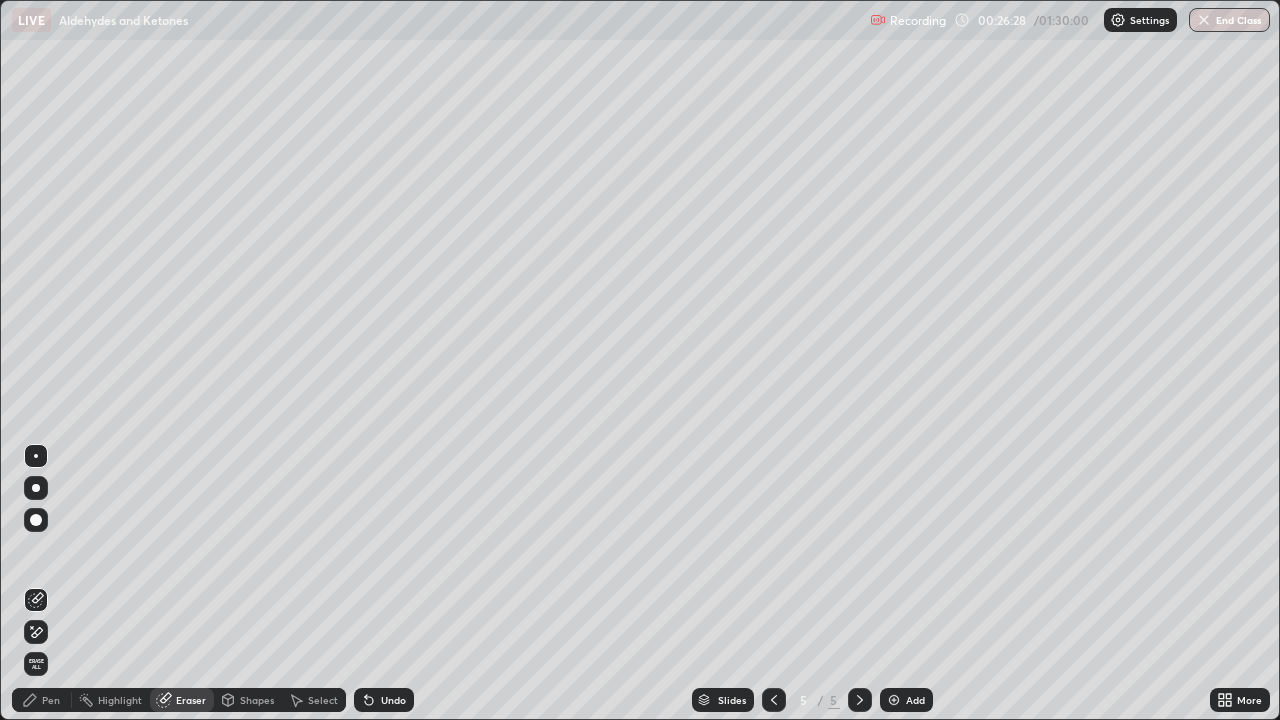 click on "Pen" at bounding box center (51, 700) 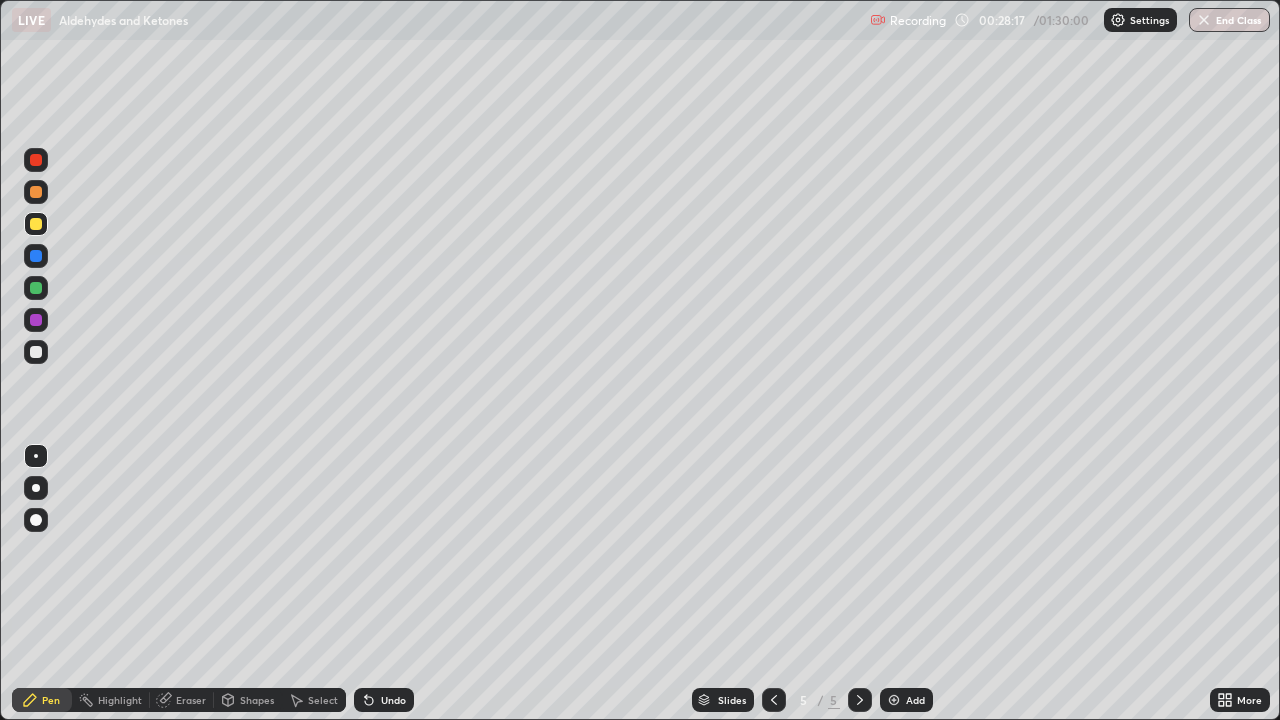 click at bounding box center (36, 352) 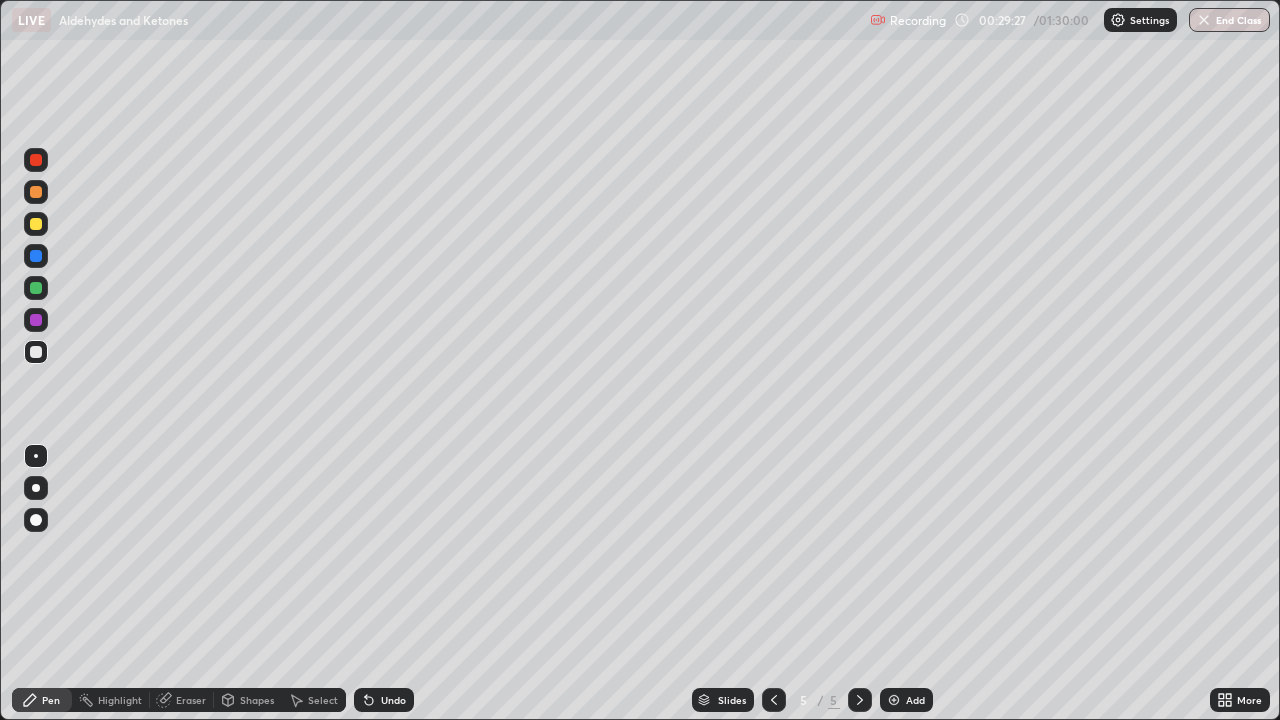 click 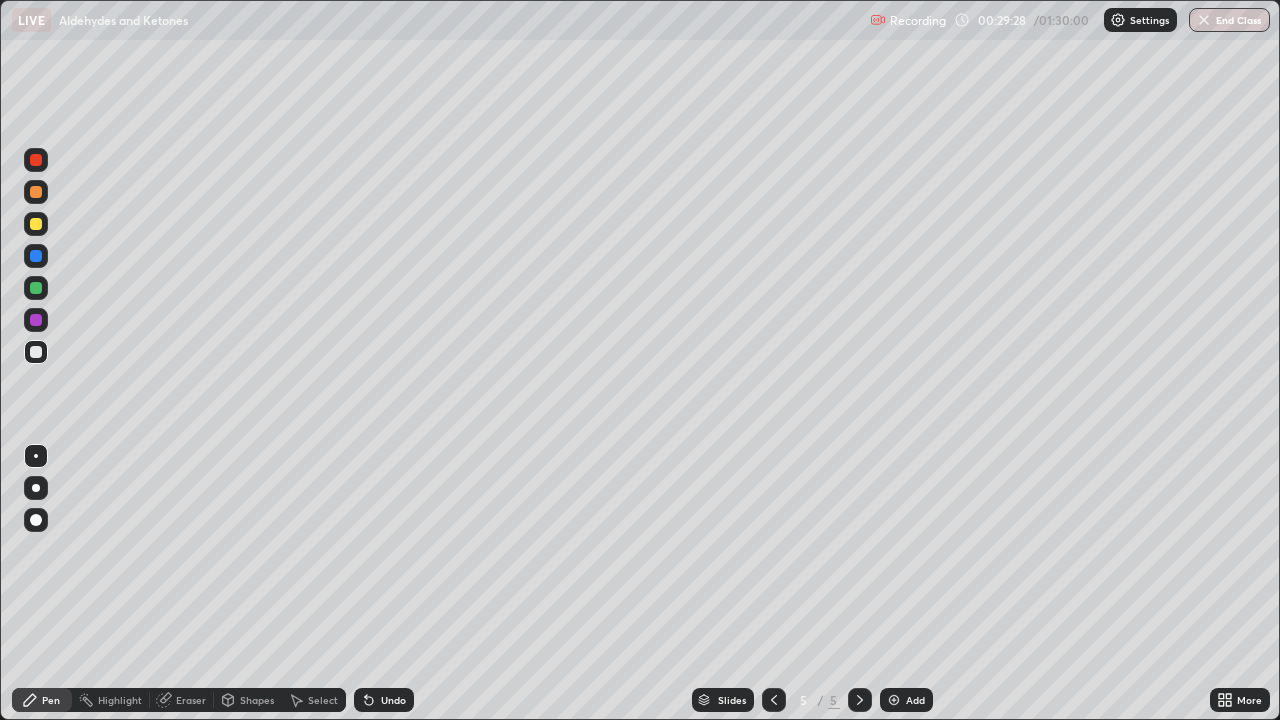 click on "Undo" at bounding box center [393, 700] 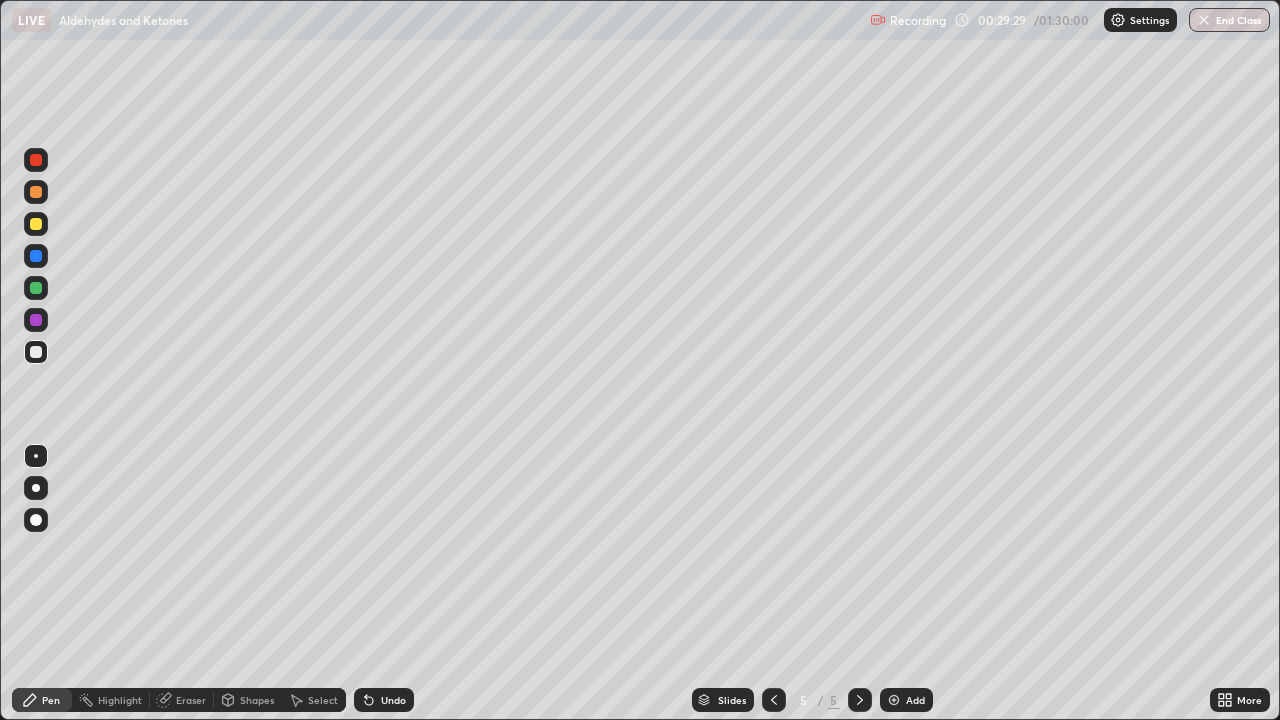 click on "Pen" at bounding box center (42, 700) 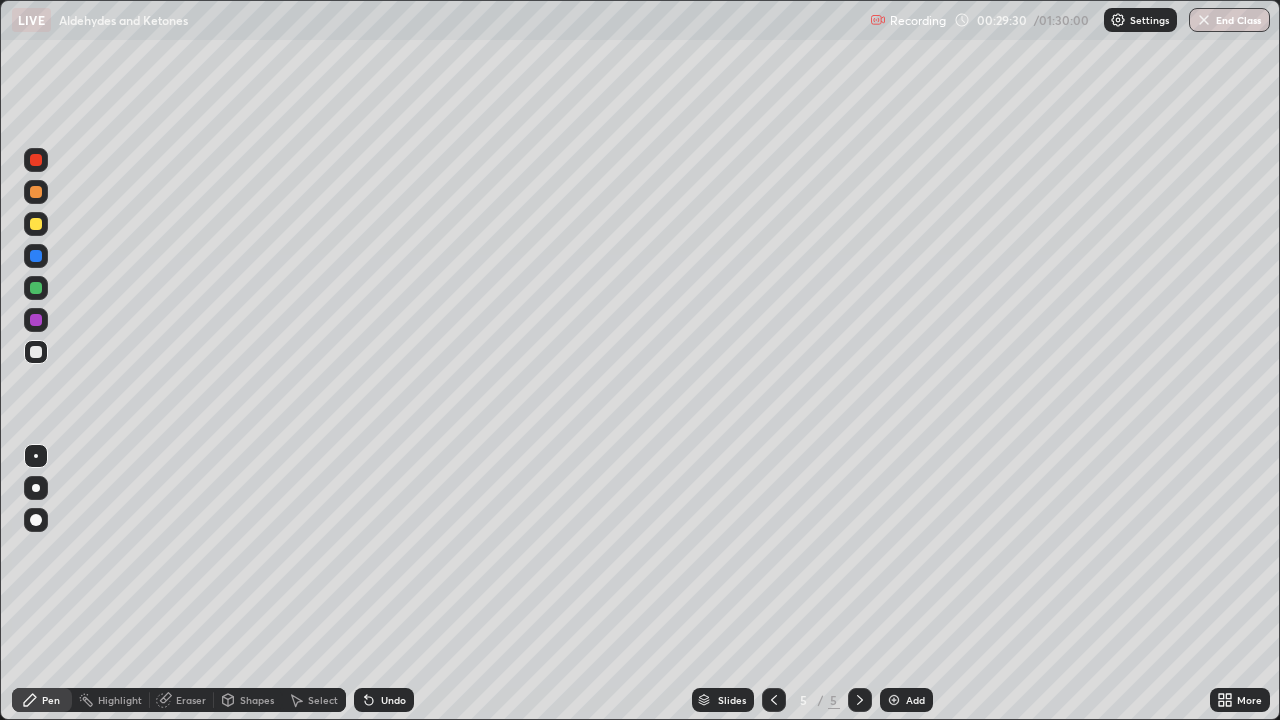 click at bounding box center (36, 288) 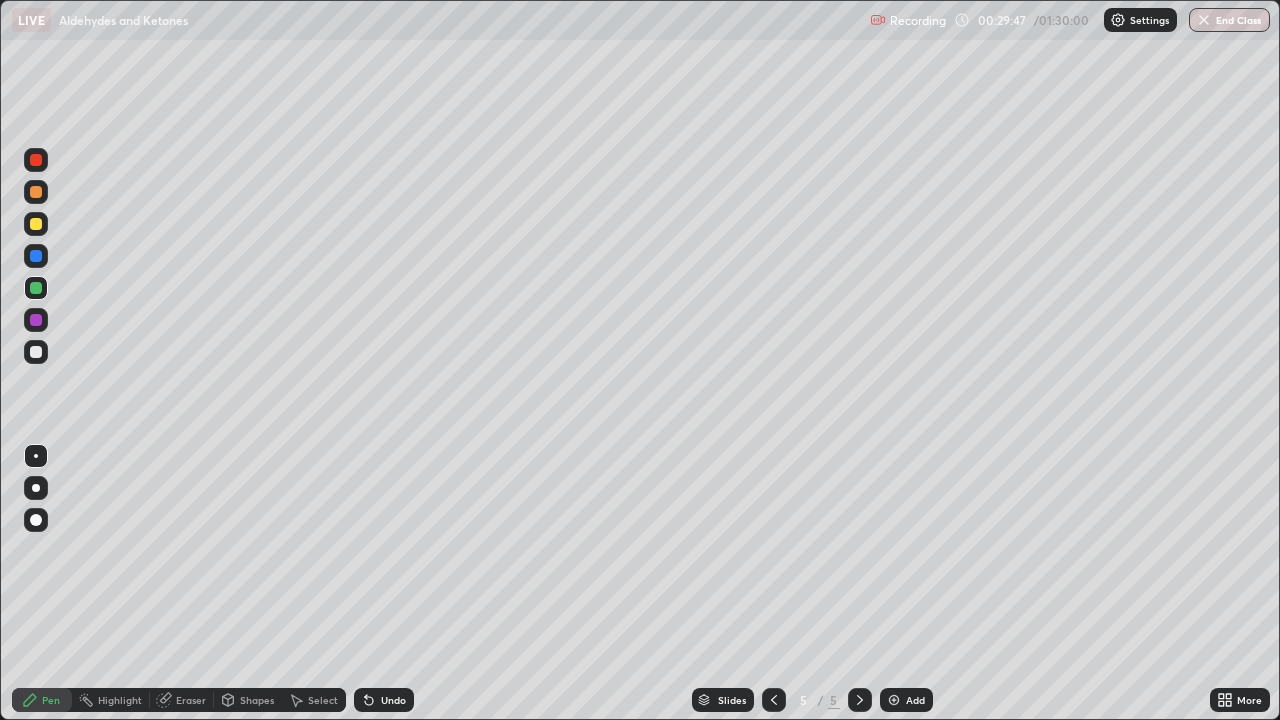 click on "Undo" at bounding box center (384, 700) 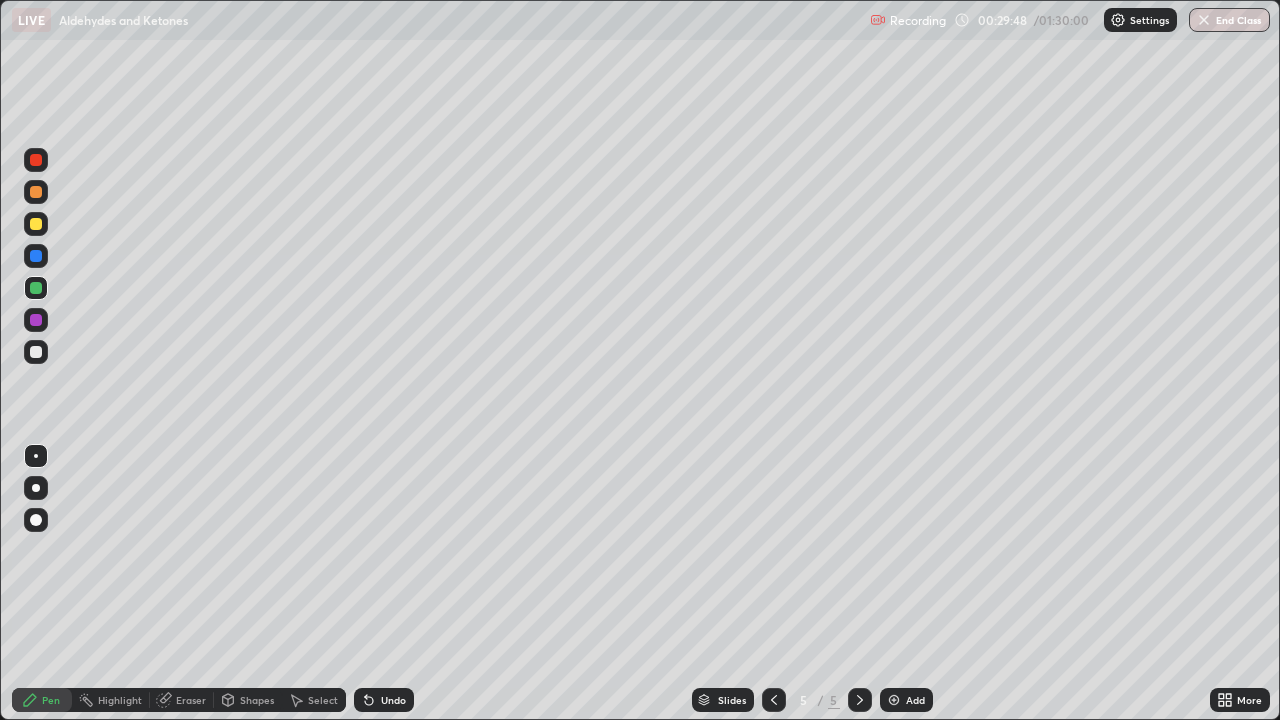 click on "Undo" at bounding box center [393, 700] 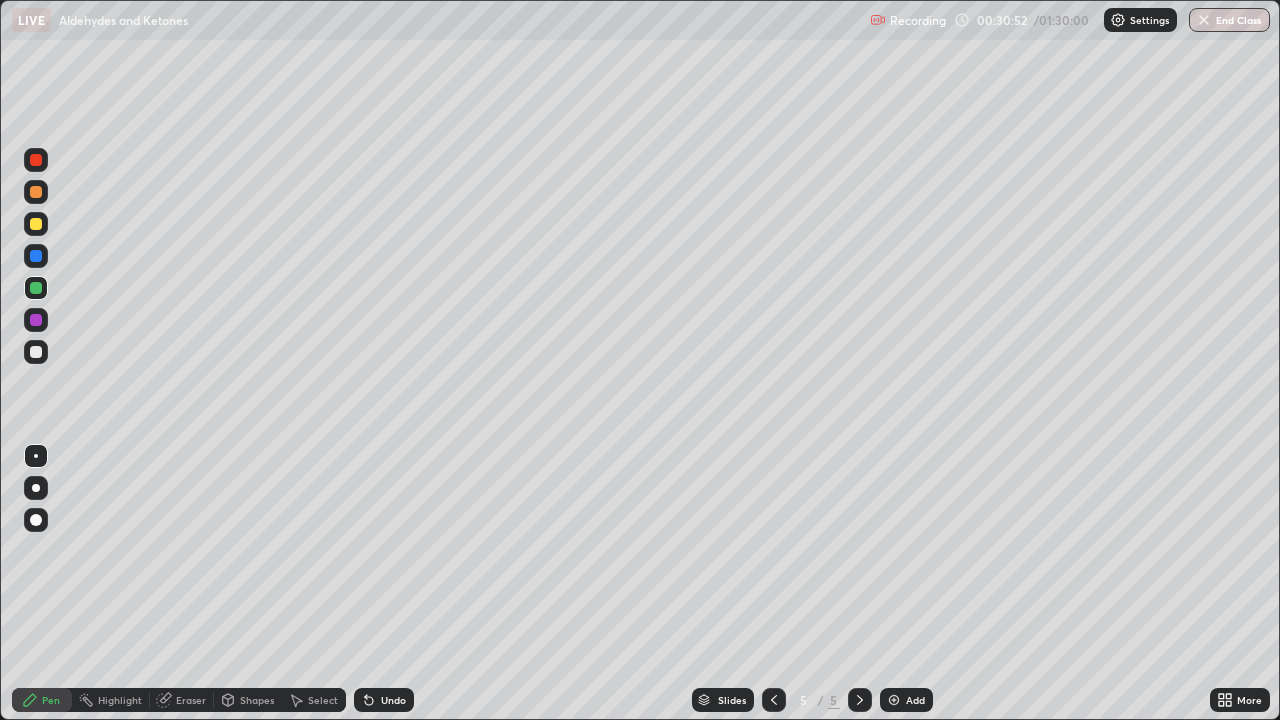 click at bounding box center [36, 352] 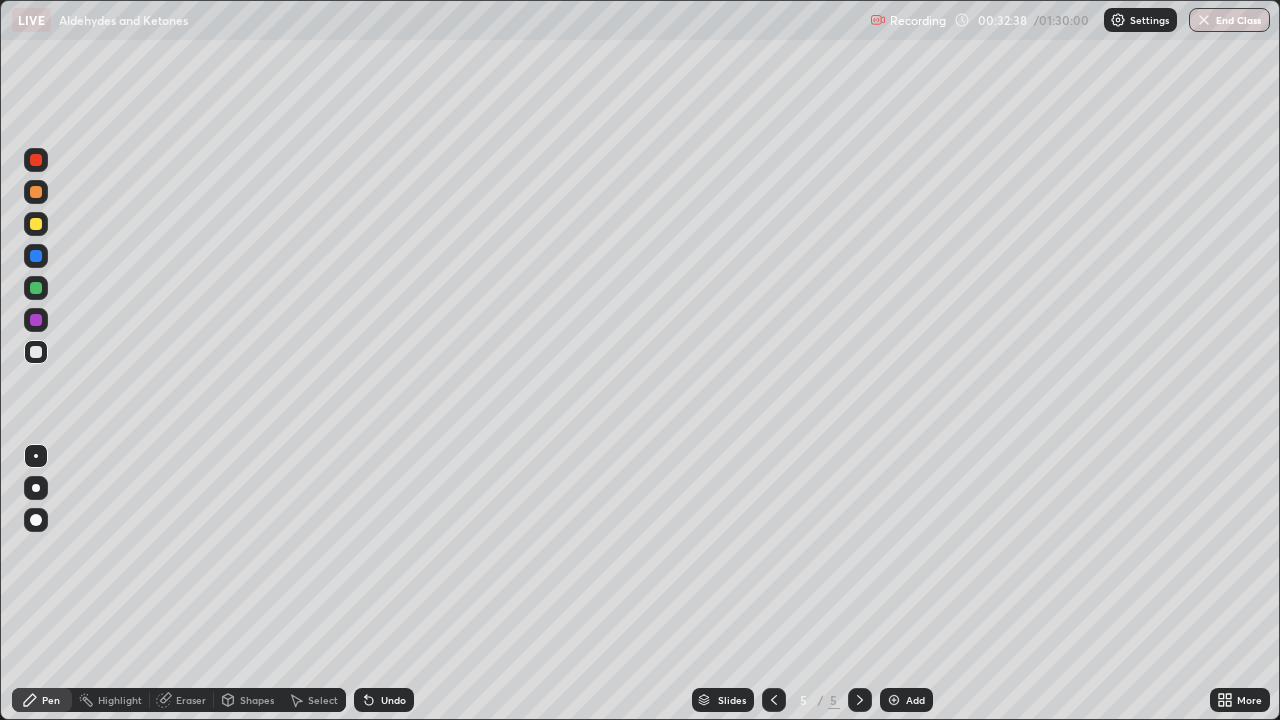 click on "Add" at bounding box center [906, 700] 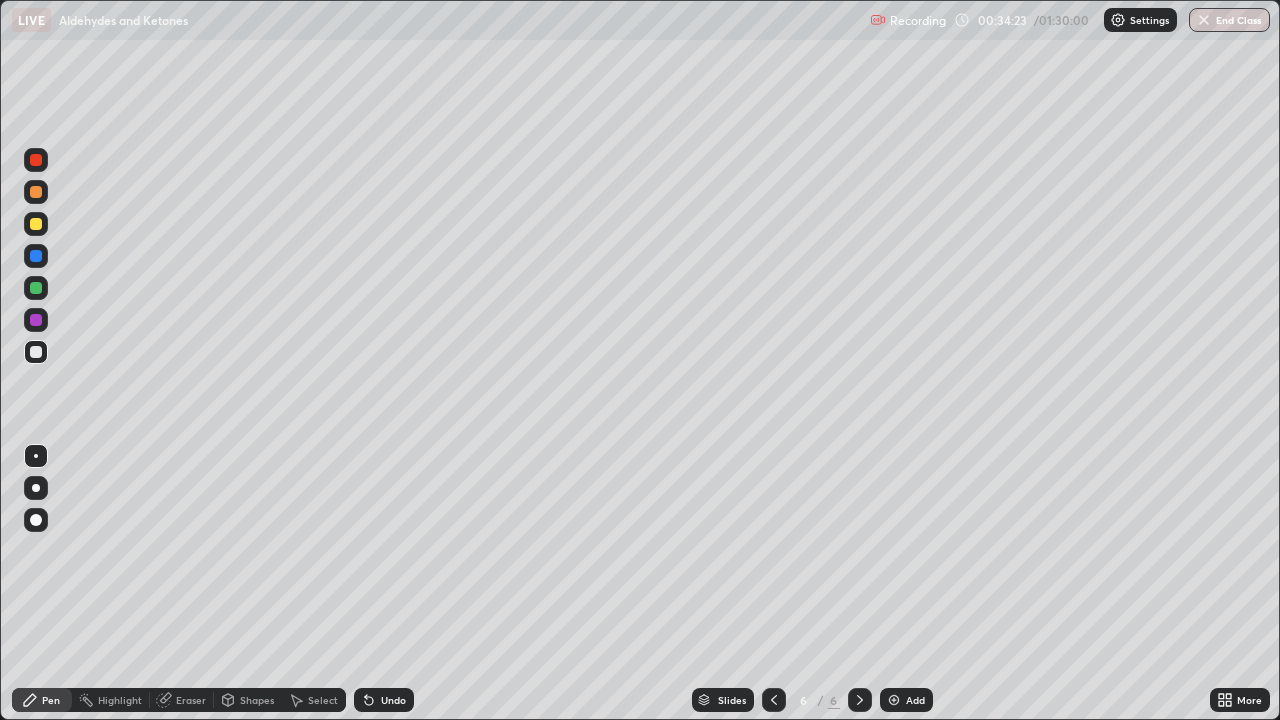 click 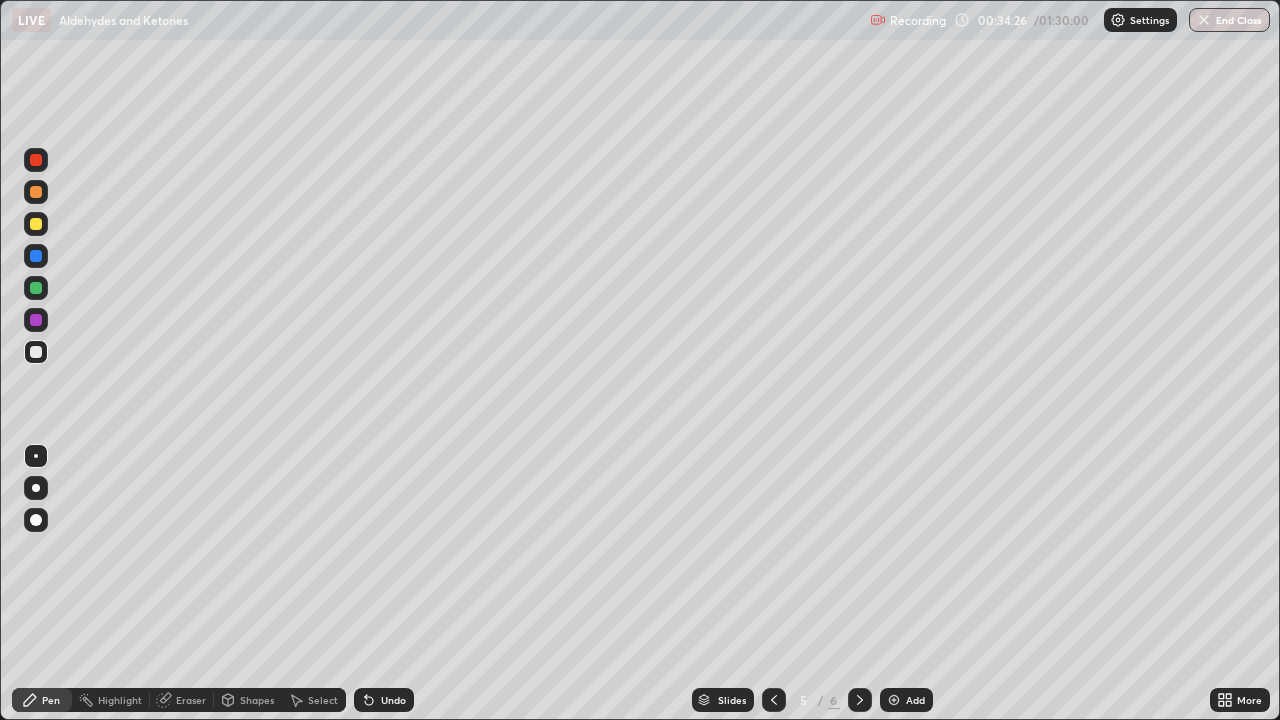 click 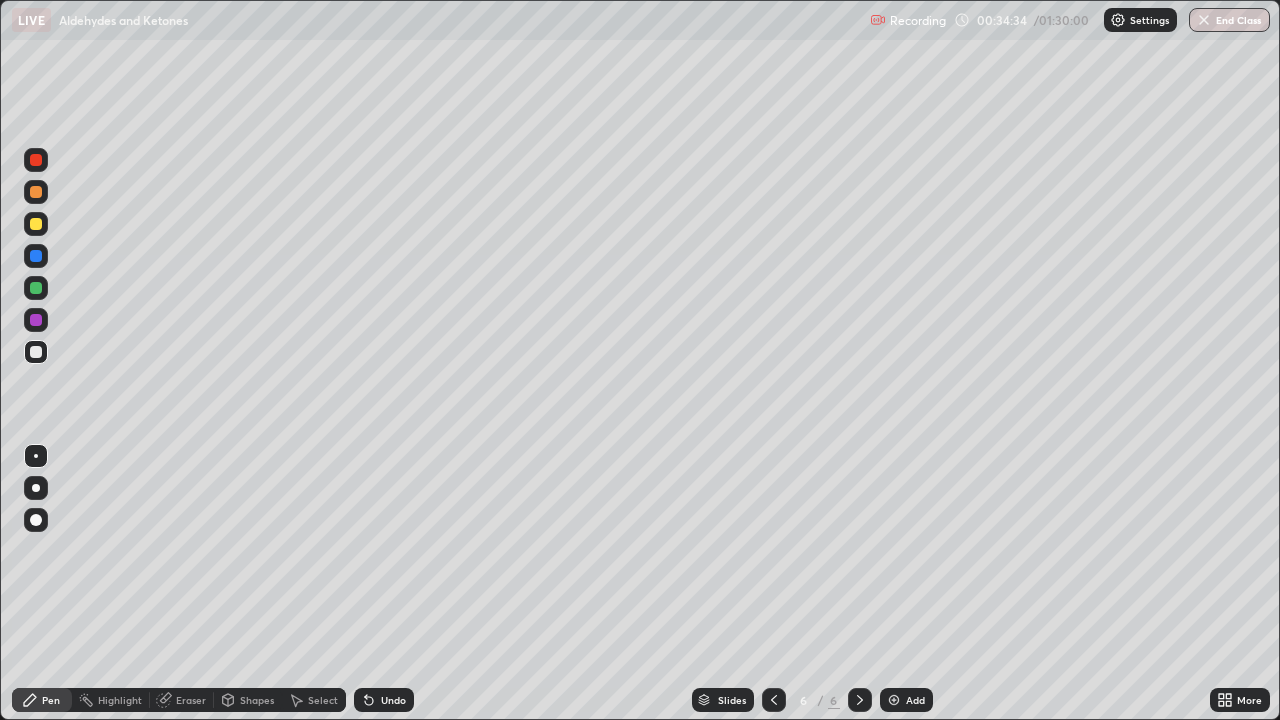 click at bounding box center (774, 700) 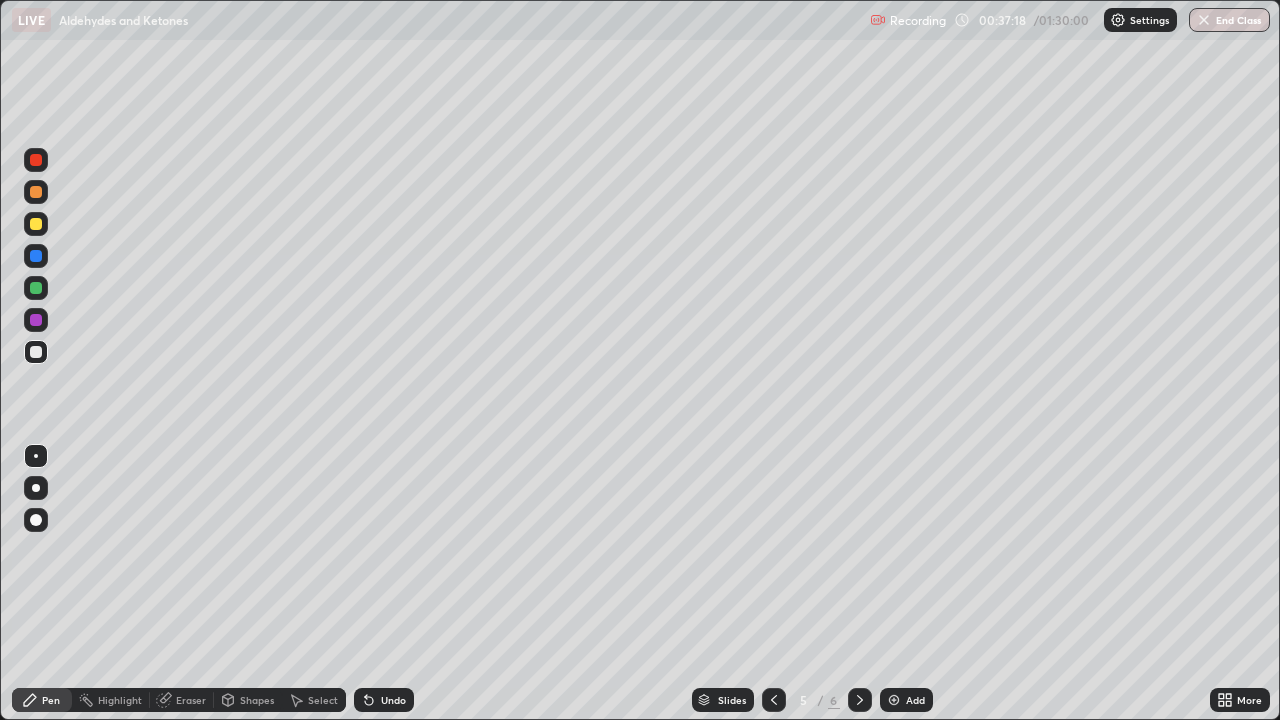 click 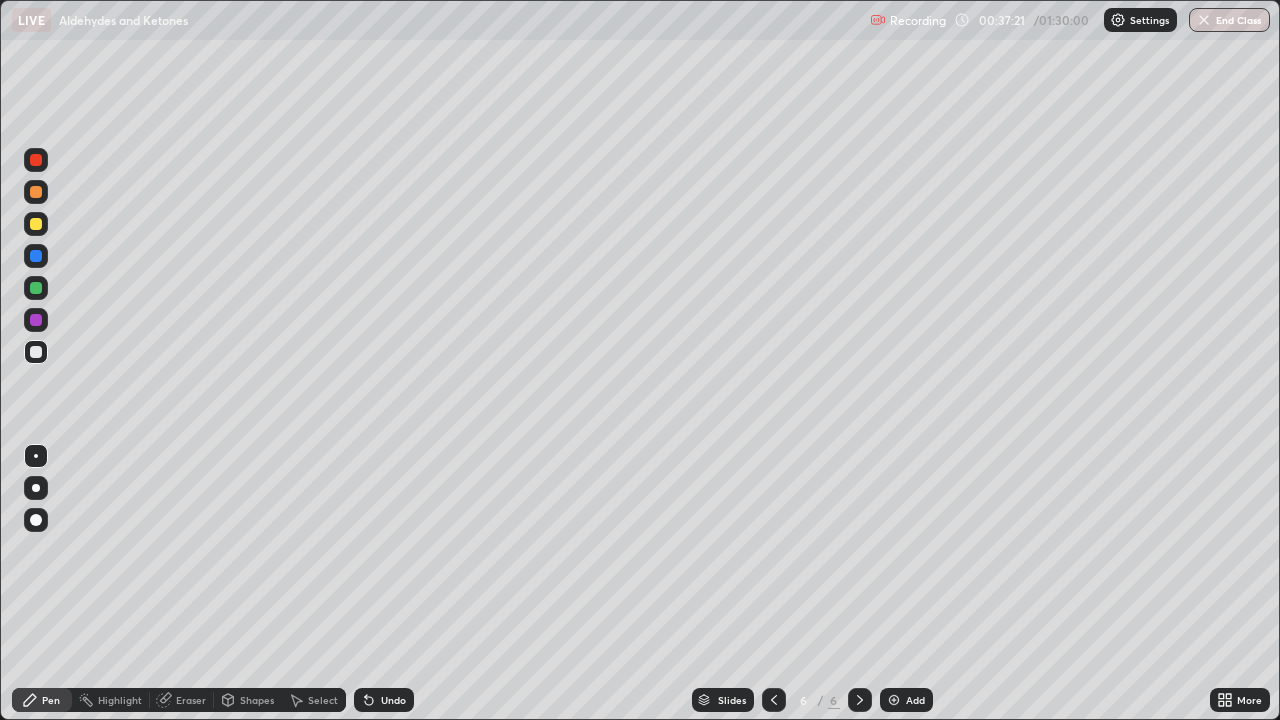 click at bounding box center (36, 288) 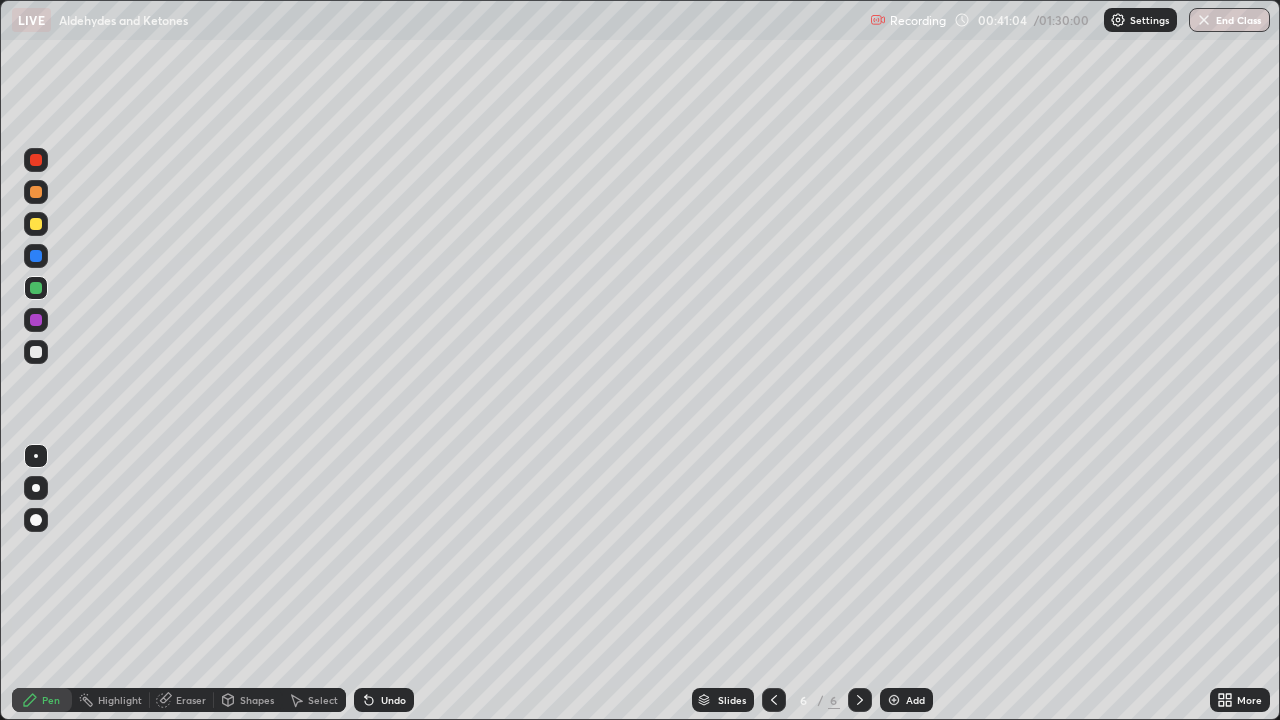click at bounding box center [36, 352] 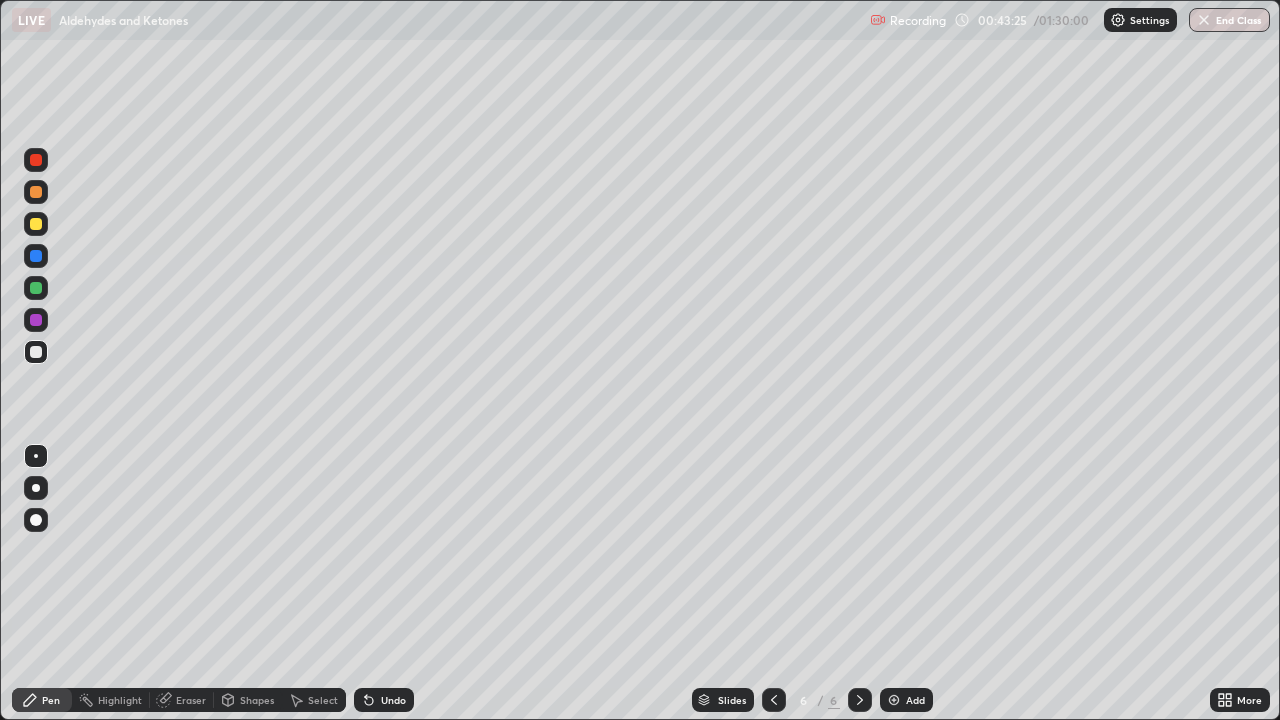 click at bounding box center [894, 700] 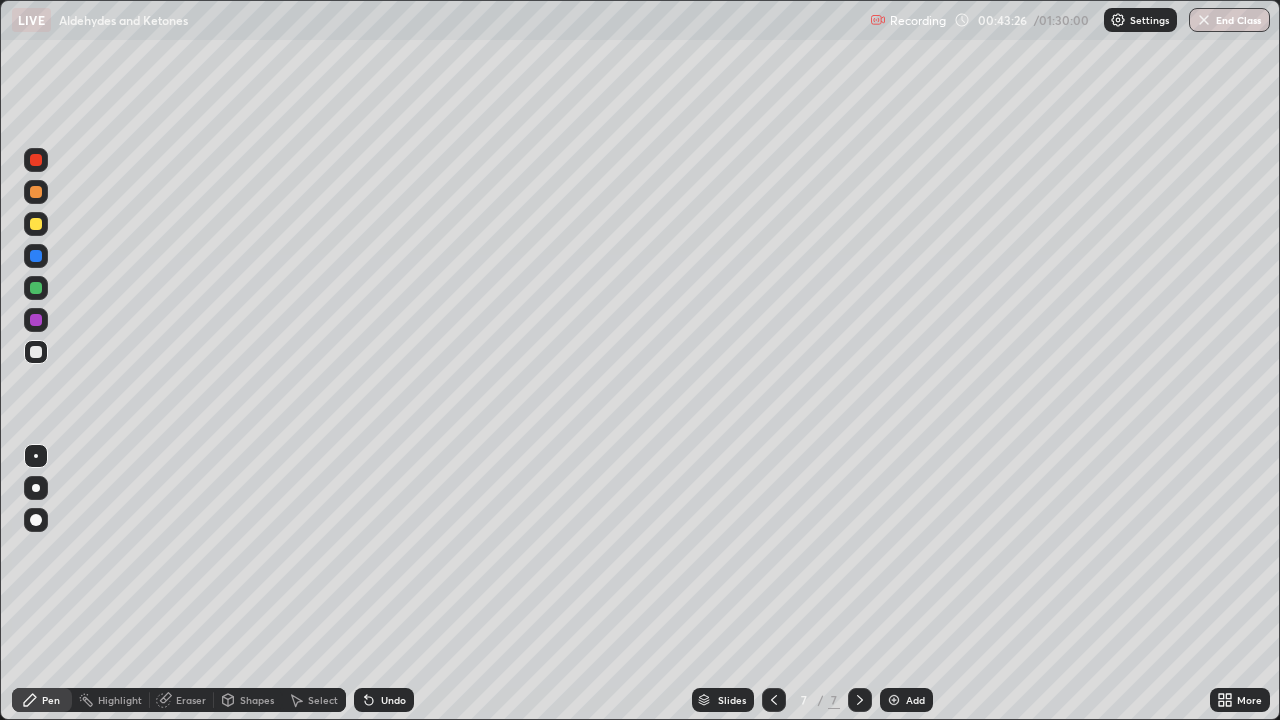 click at bounding box center (36, 224) 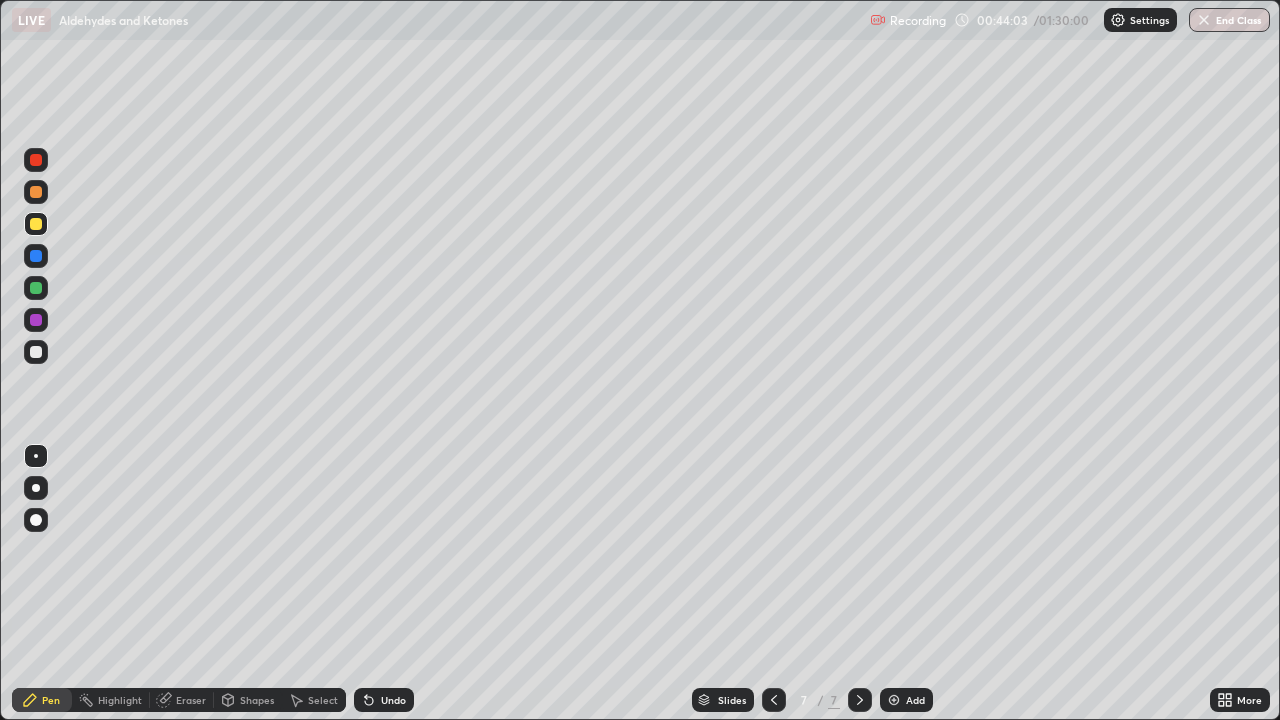 click 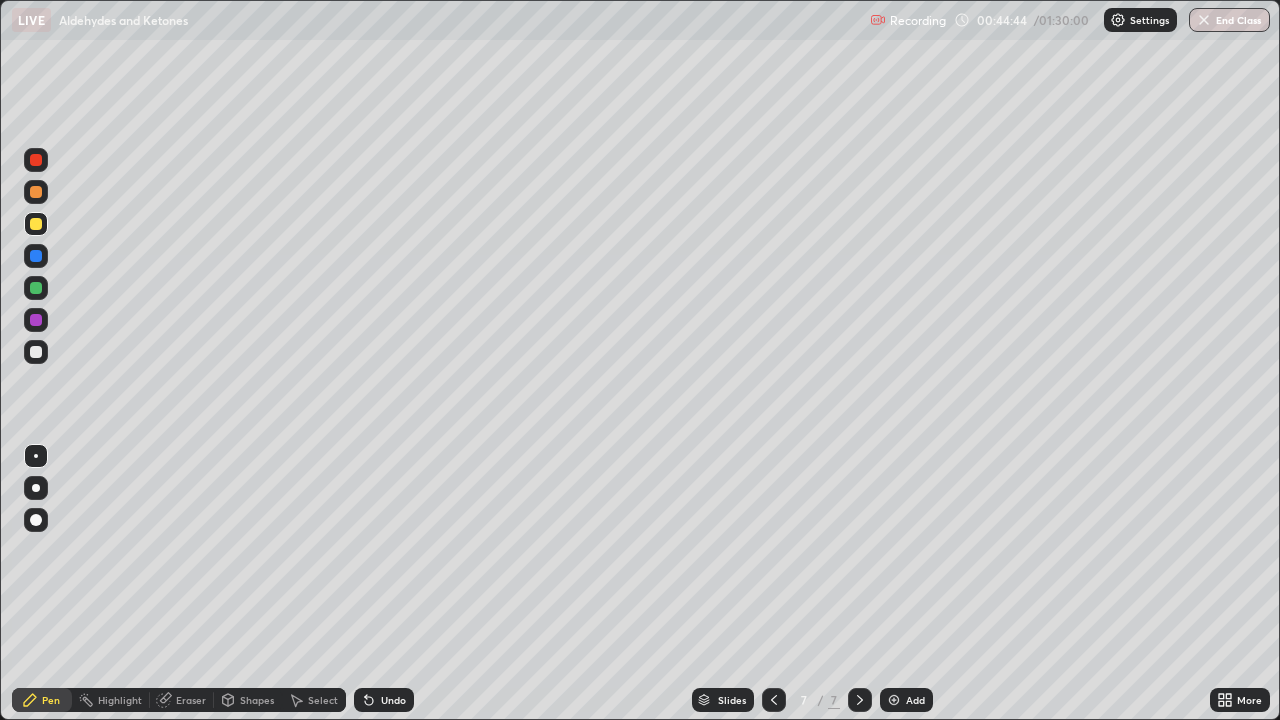 click at bounding box center (36, 352) 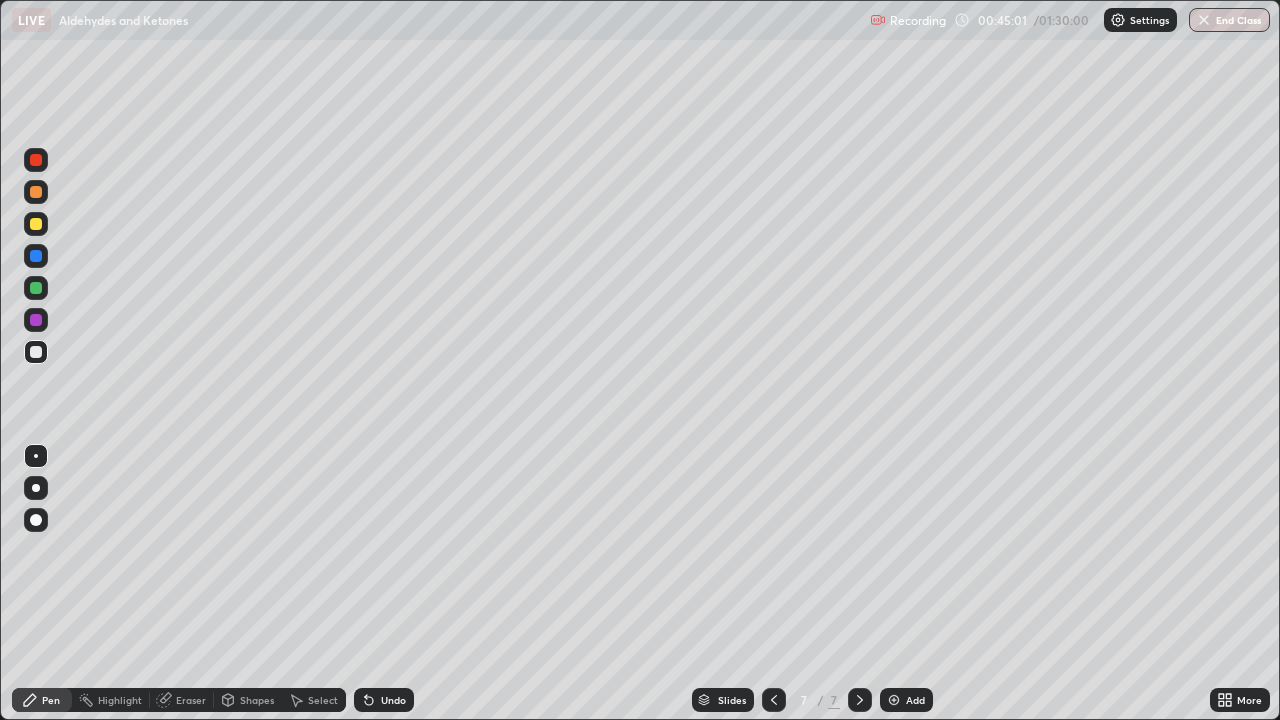 click at bounding box center [36, 288] 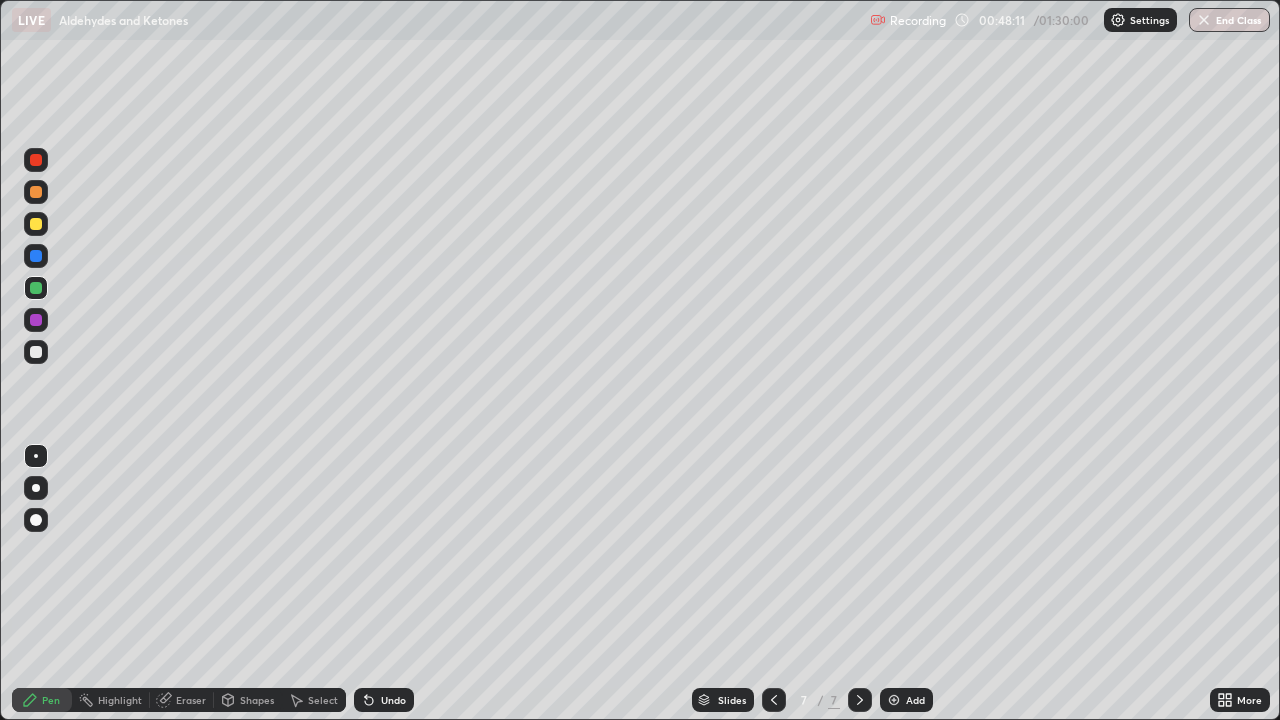 click at bounding box center (36, 520) 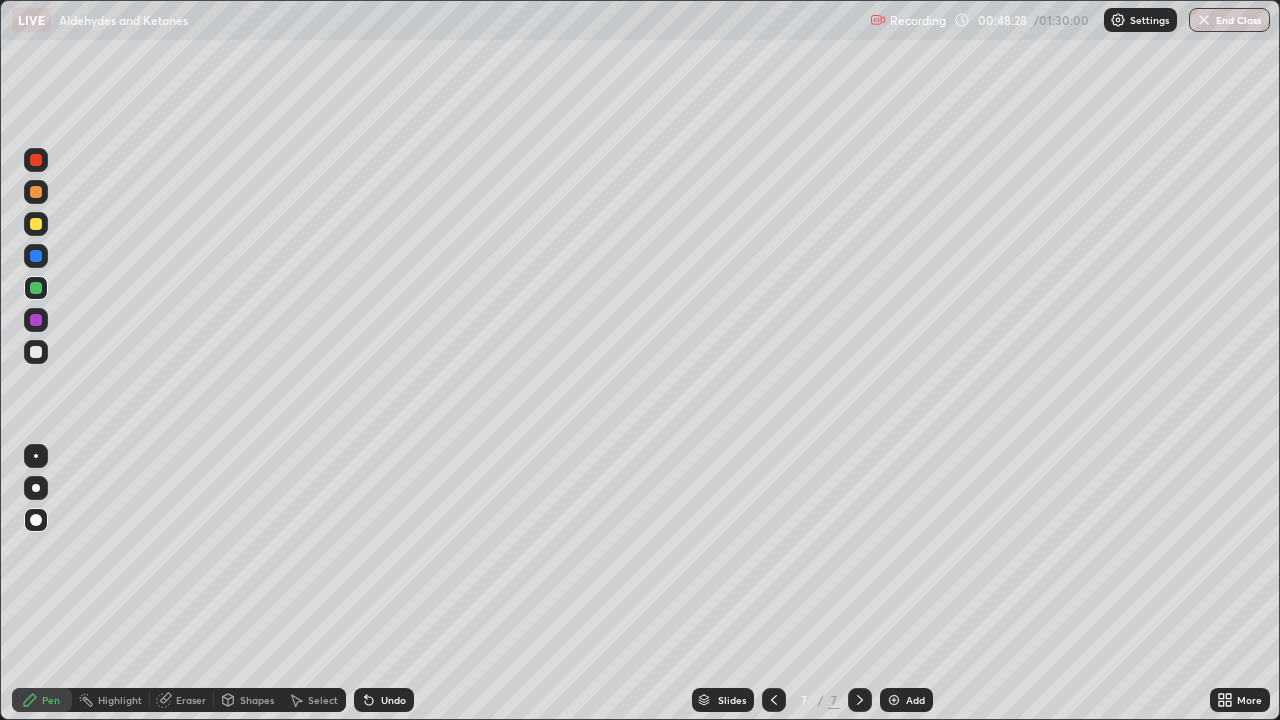 click at bounding box center [894, 700] 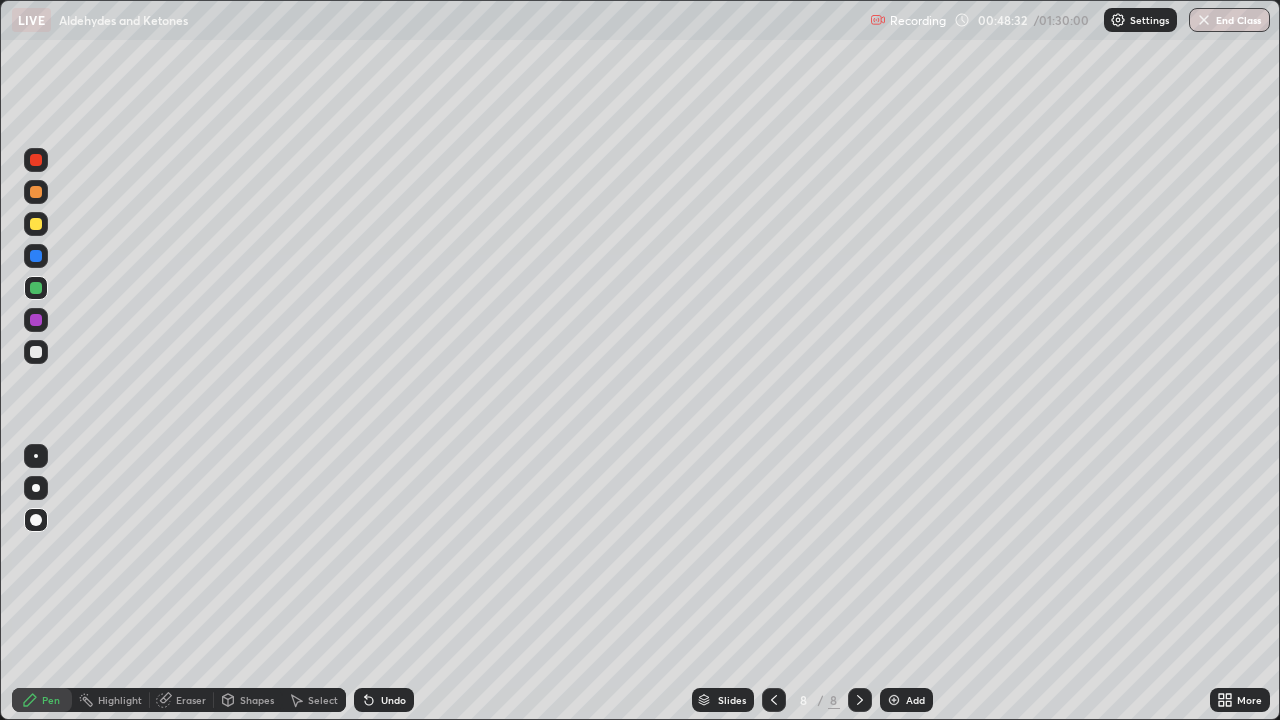click at bounding box center [36, 456] 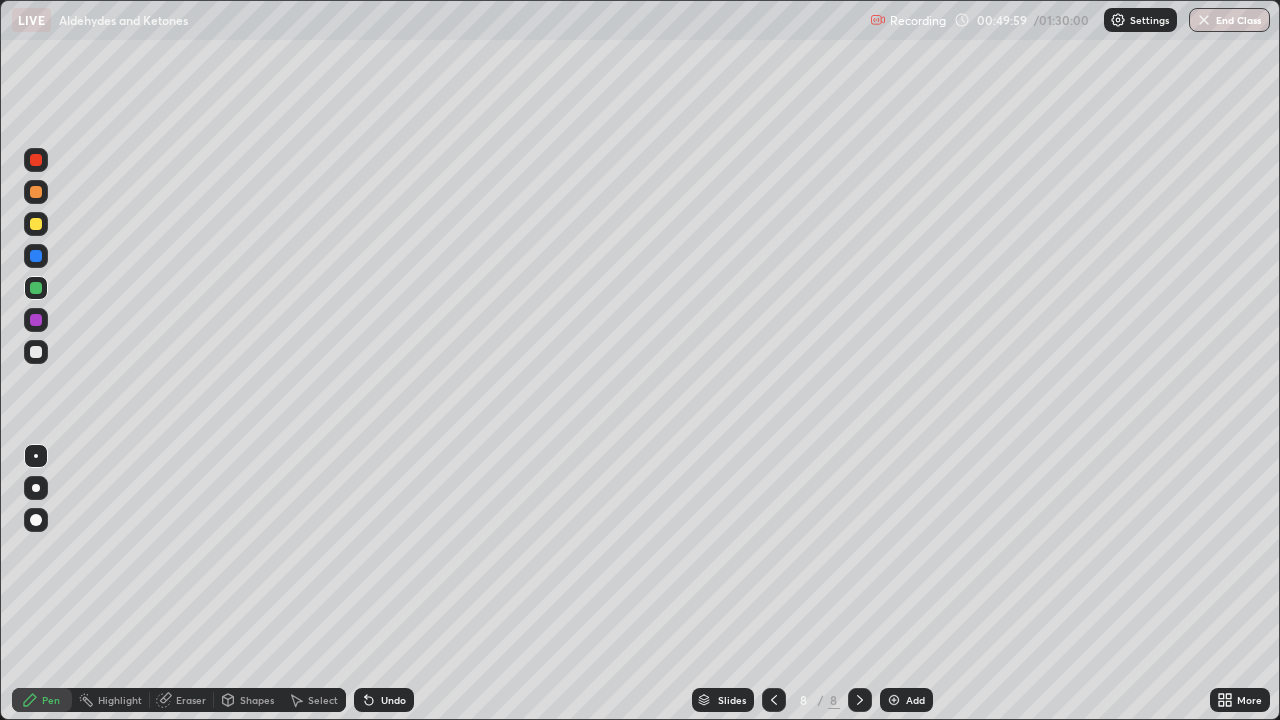 click 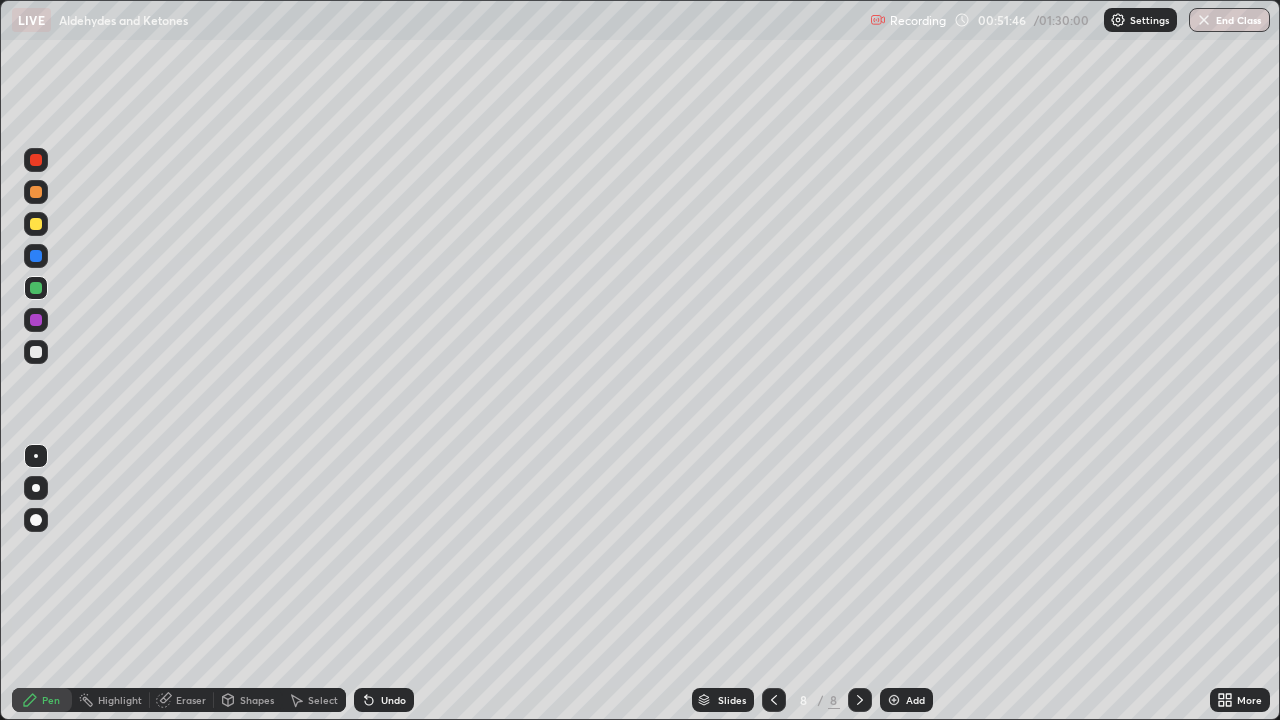 click at bounding box center (36, 352) 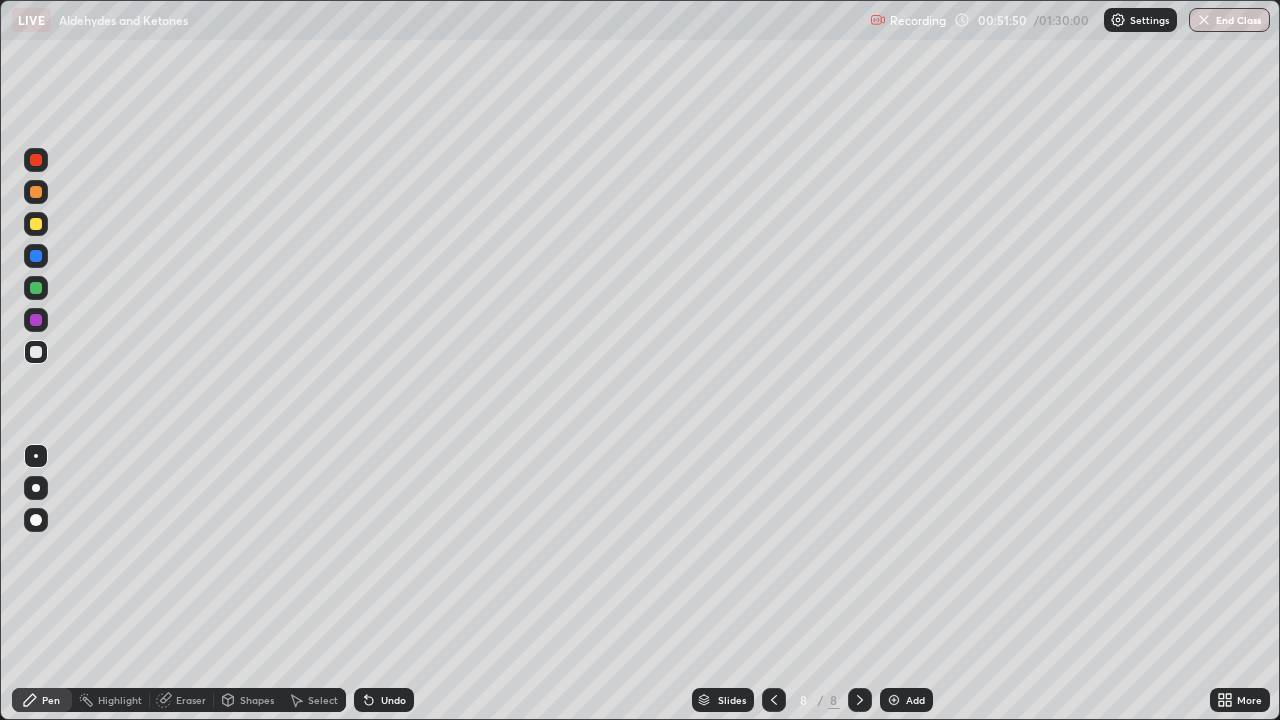 click 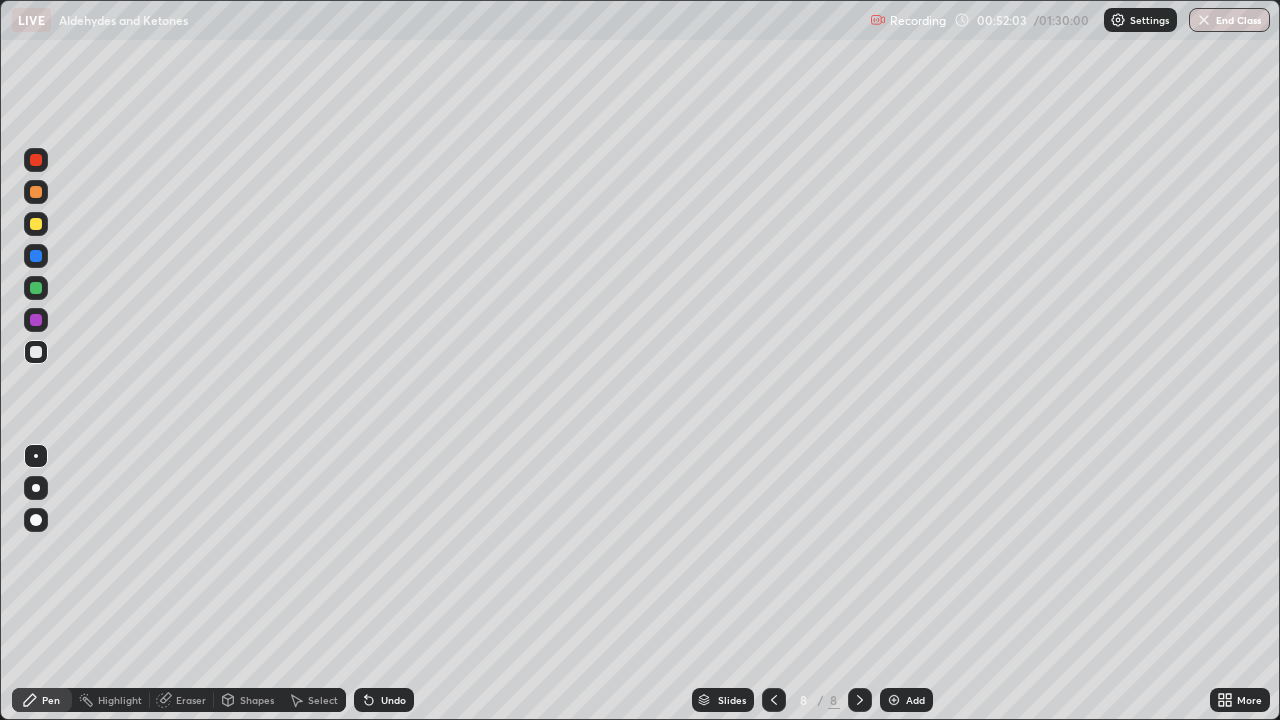 click at bounding box center (36, 288) 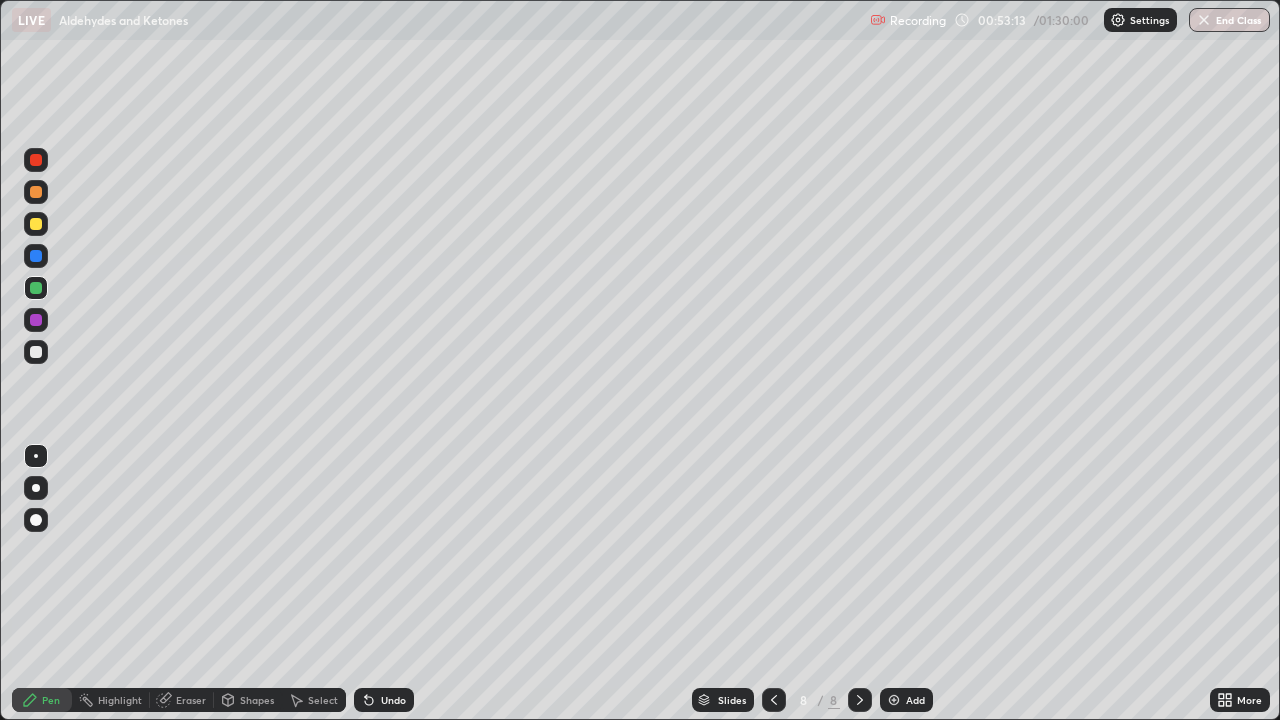 click at bounding box center [36, 352] 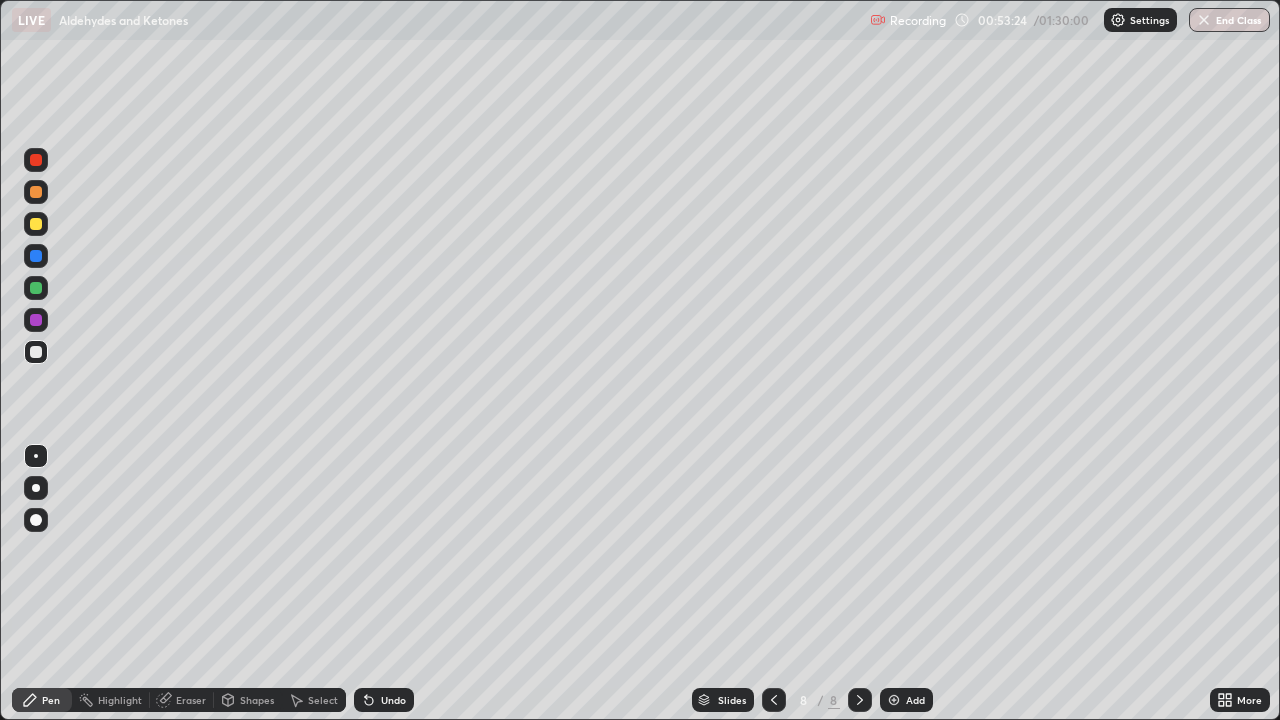 click 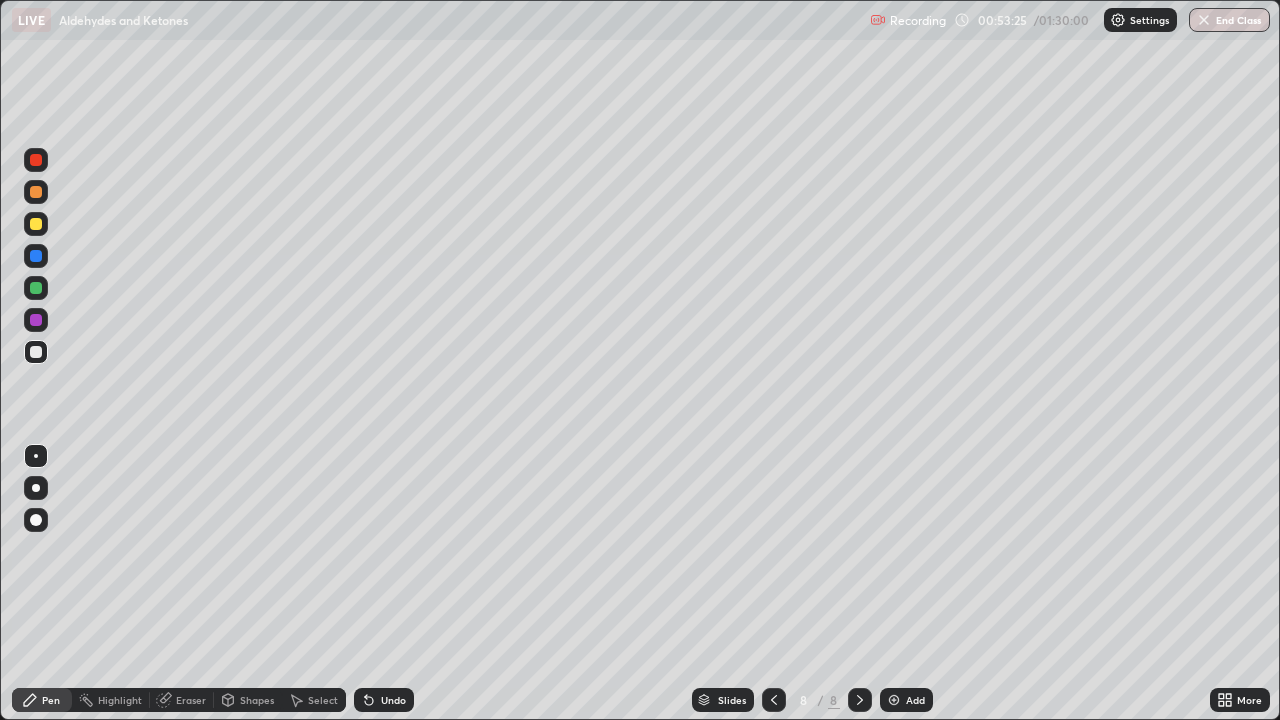 click 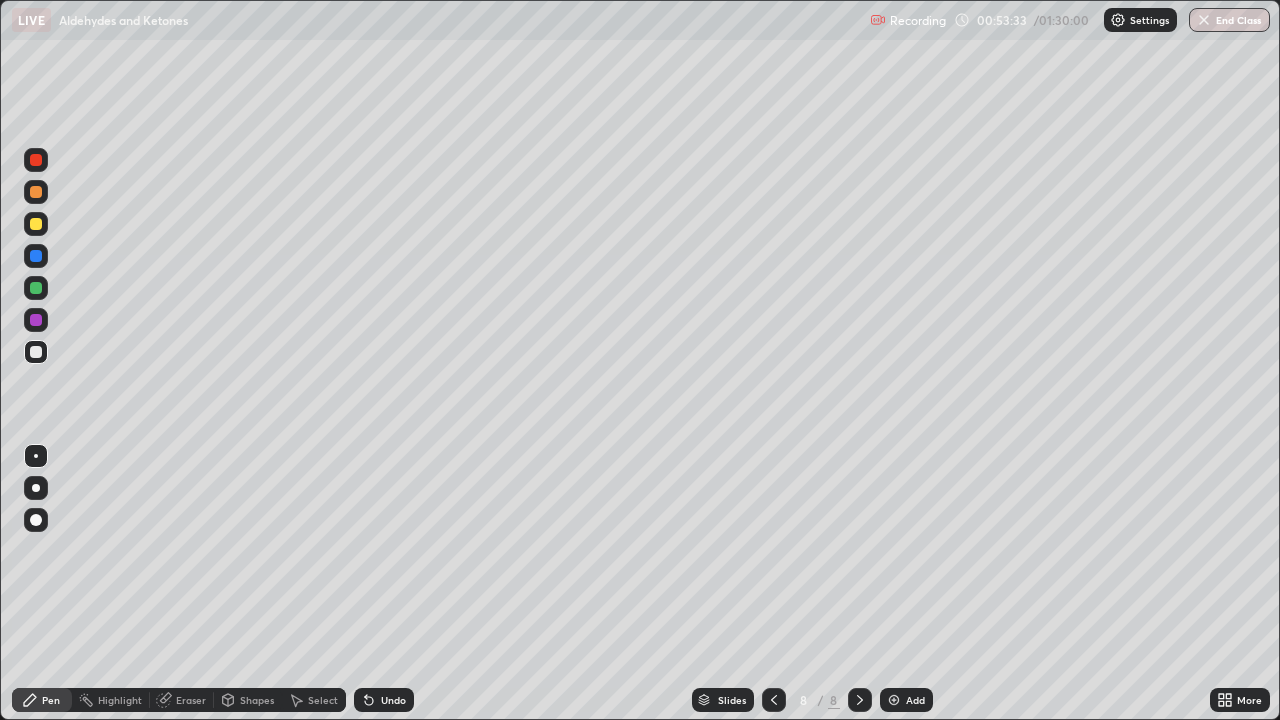 click 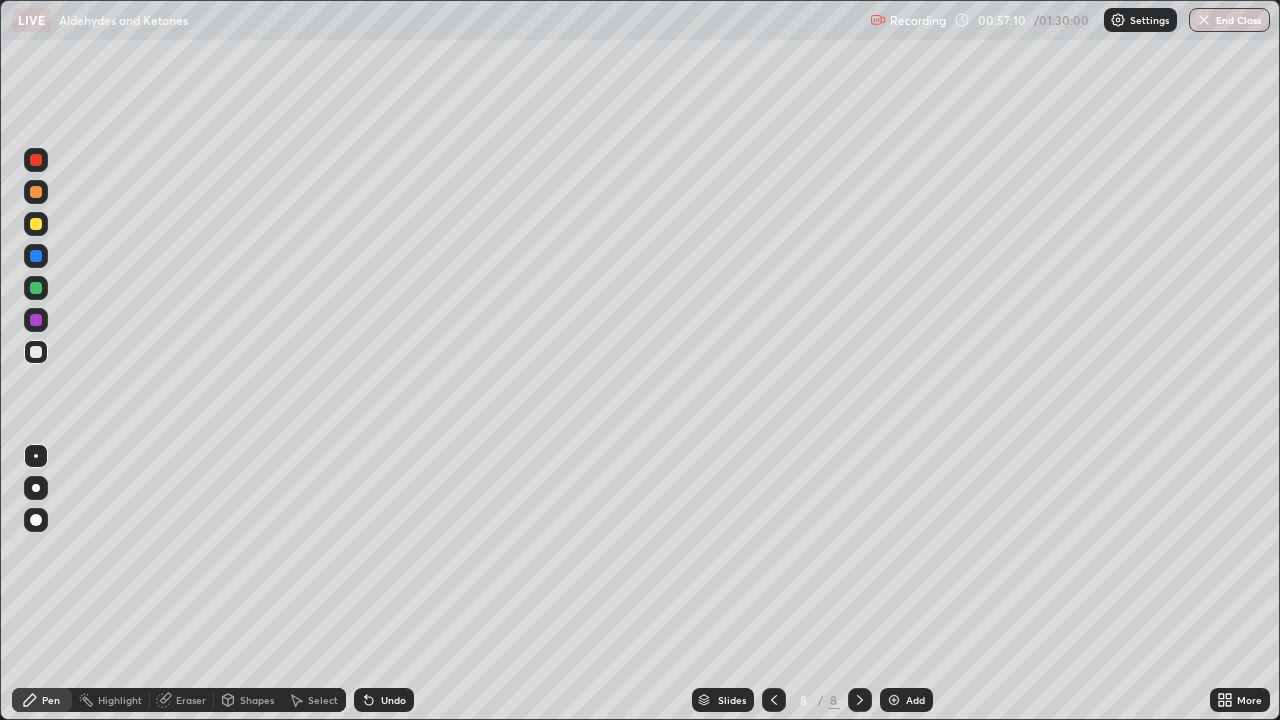 click on "Add" at bounding box center [906, 700] 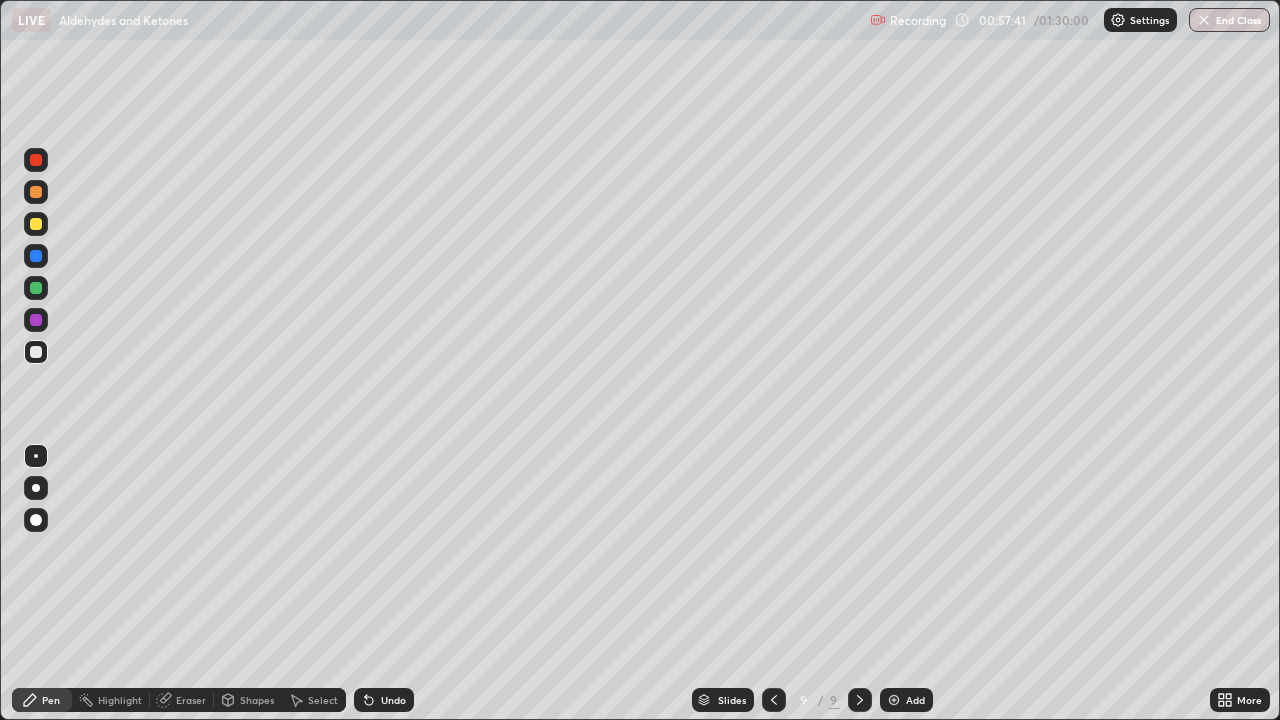 click on "Undo" at bounding box center (384, 700) 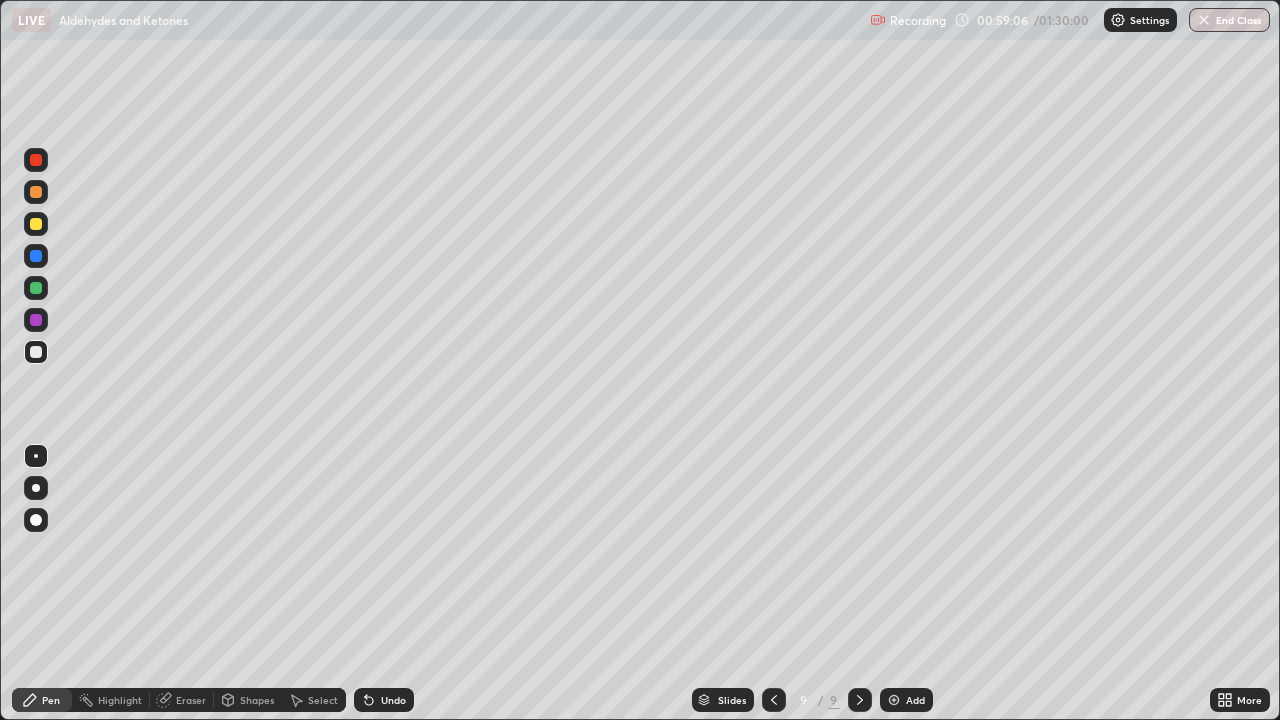 click at bounding box center [36, 224] 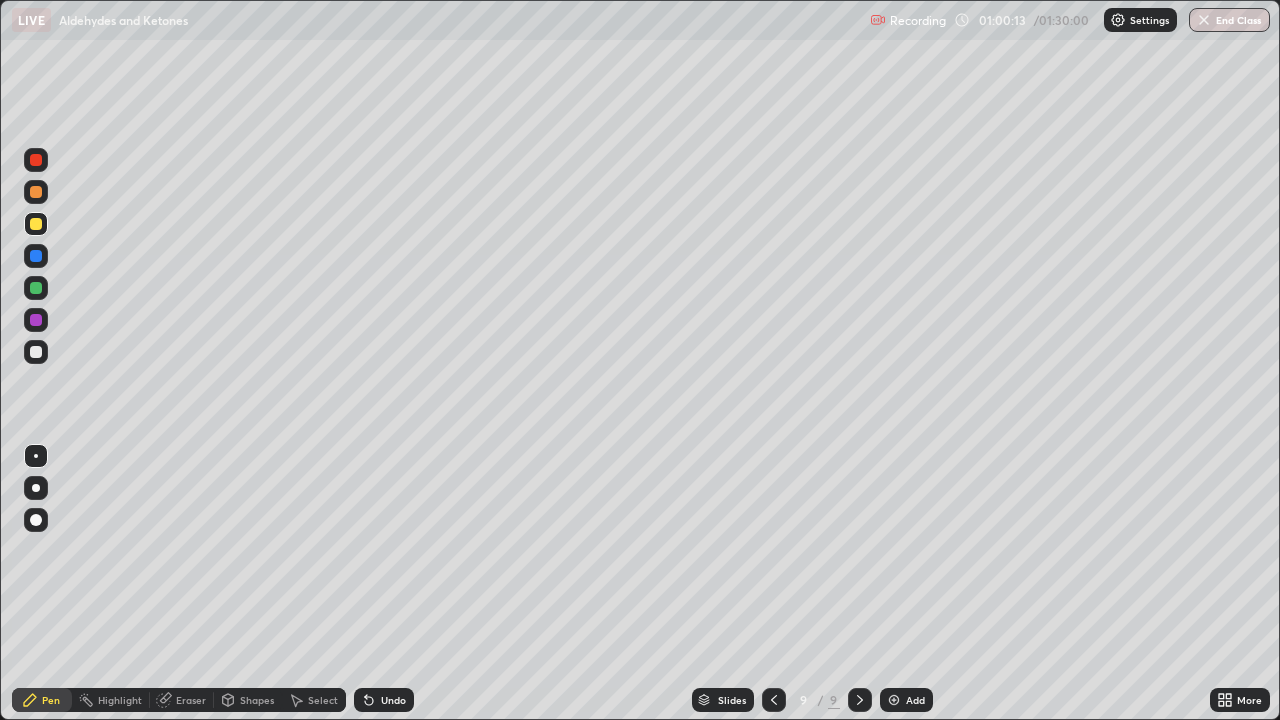click at bounding box center (36, 352) 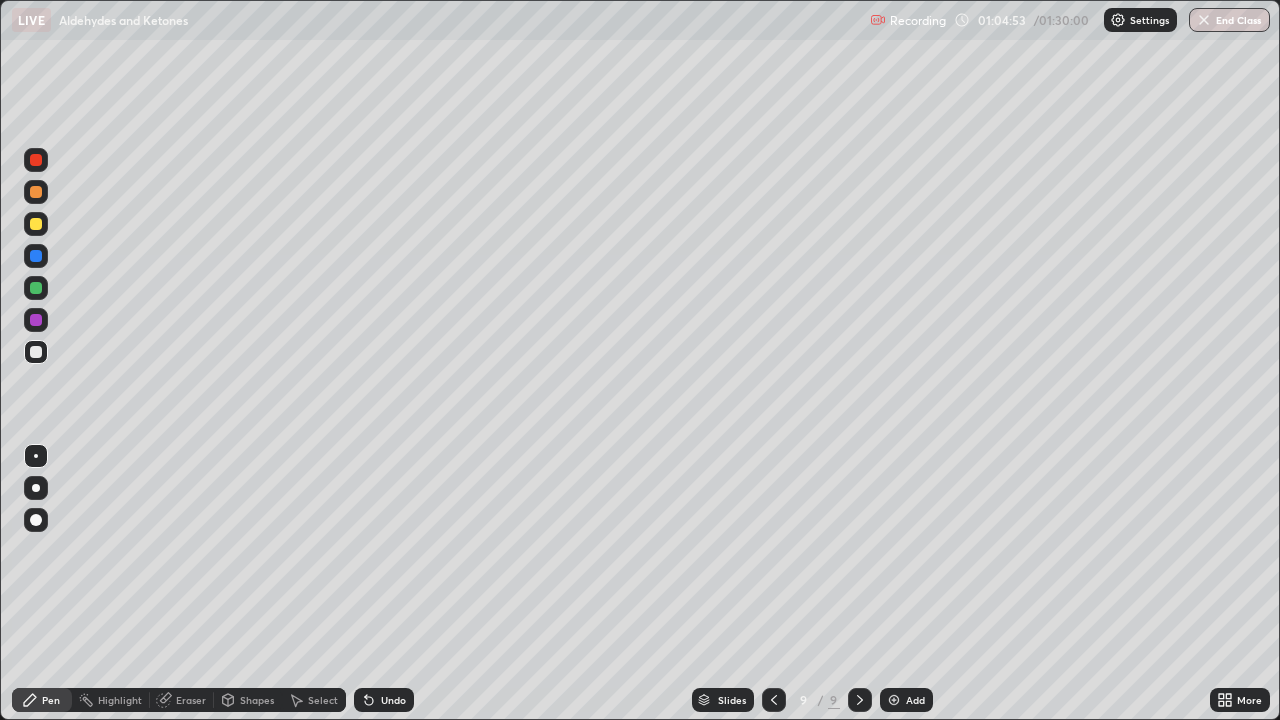click on "Add" at bounding box center (906, 700) 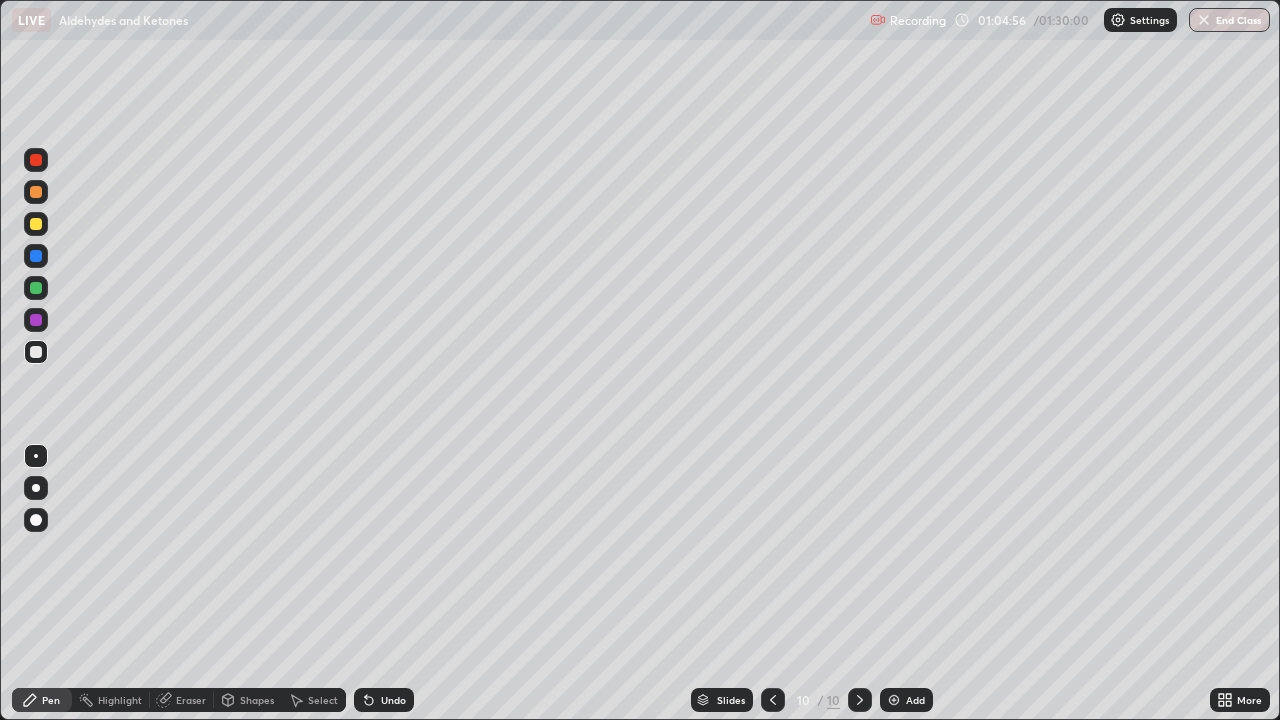 click at bounding box center [773, 700] 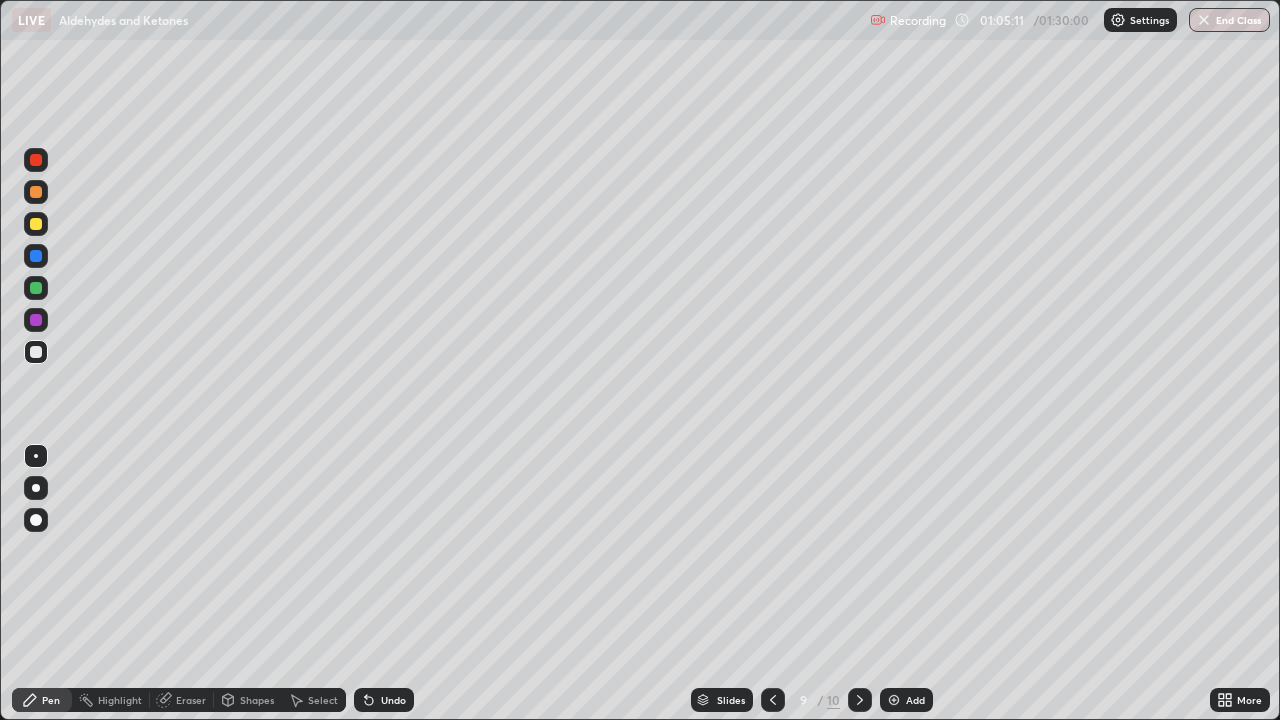 click 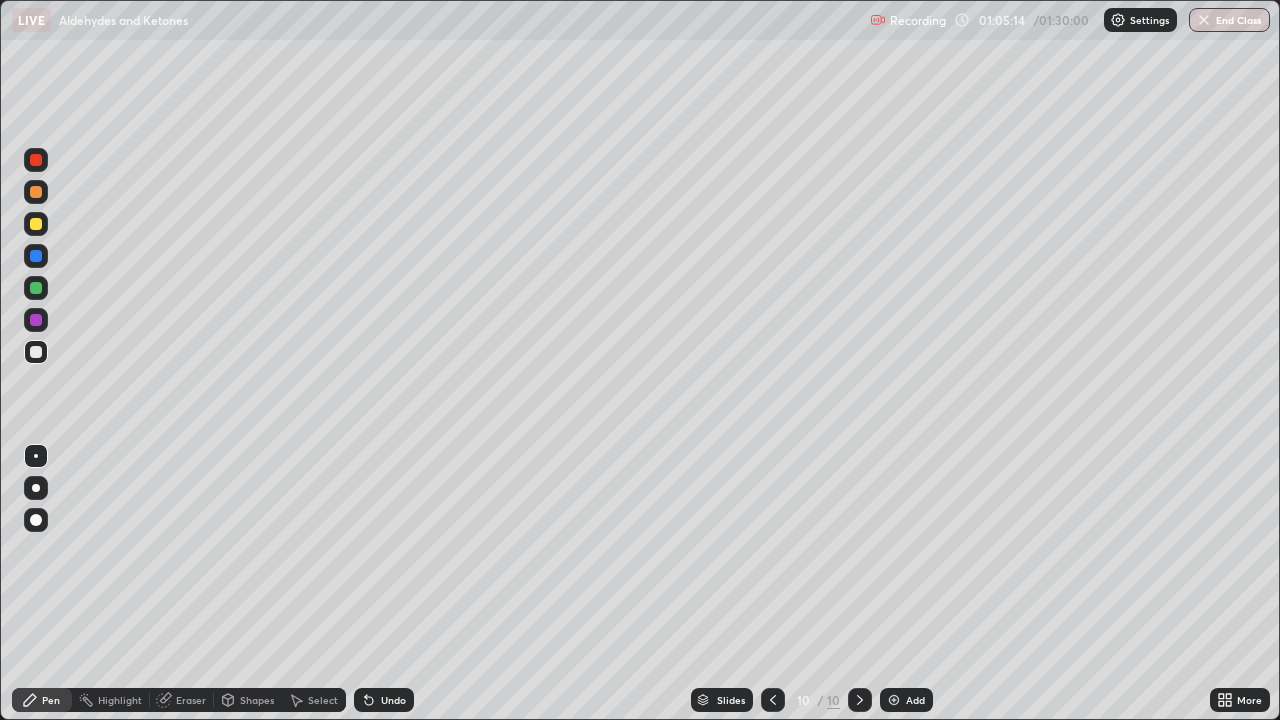 click at bounding box center [36, 224] 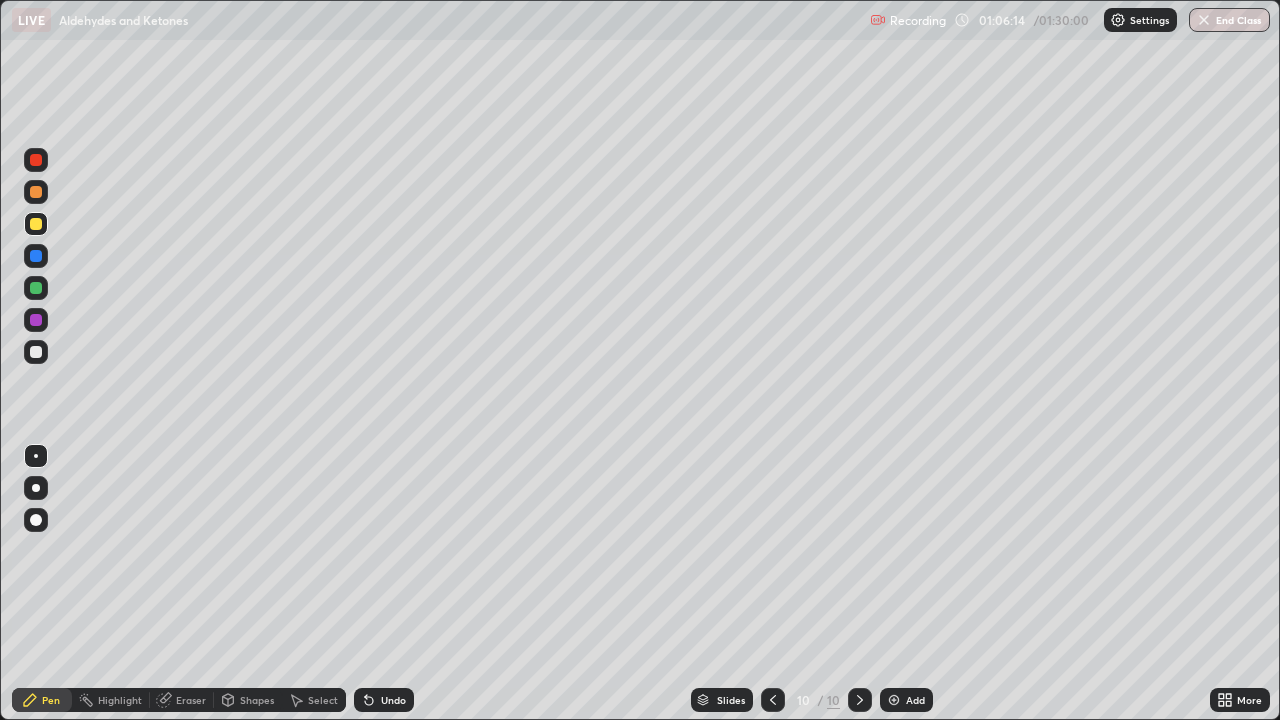 click at bounding box center [773, 700] 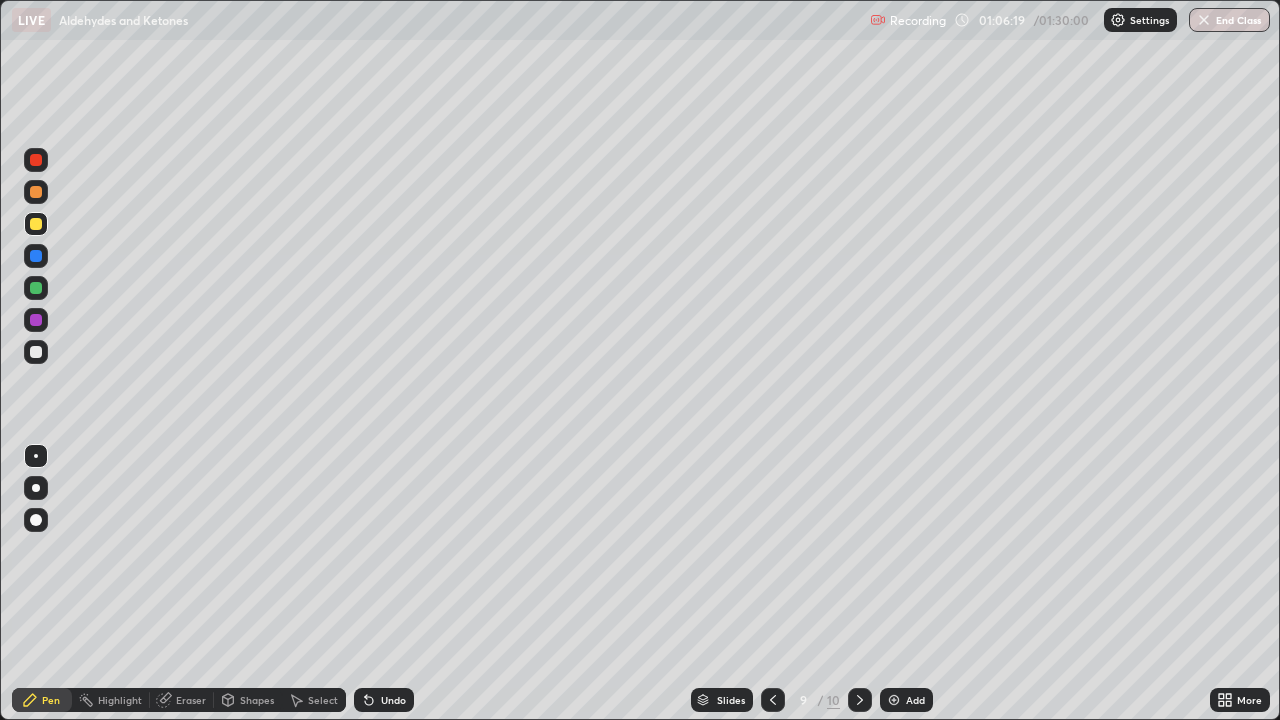 click at bounding box center (860, 700) 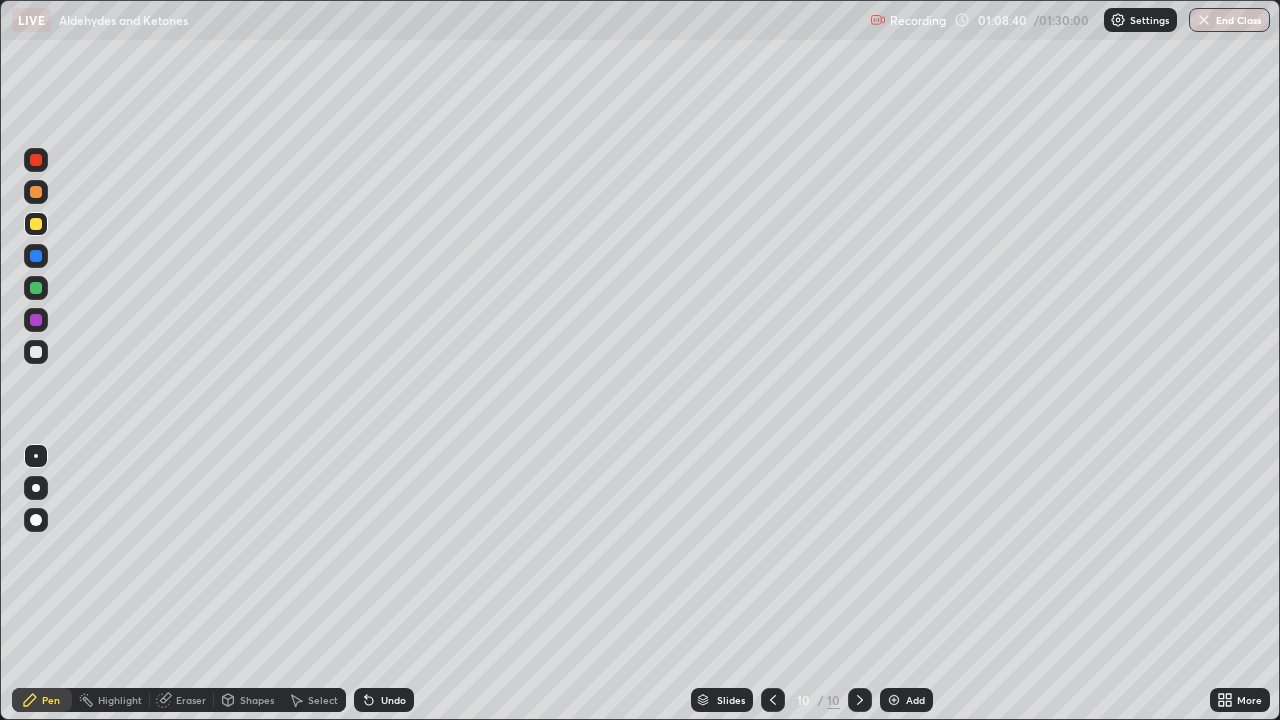 click 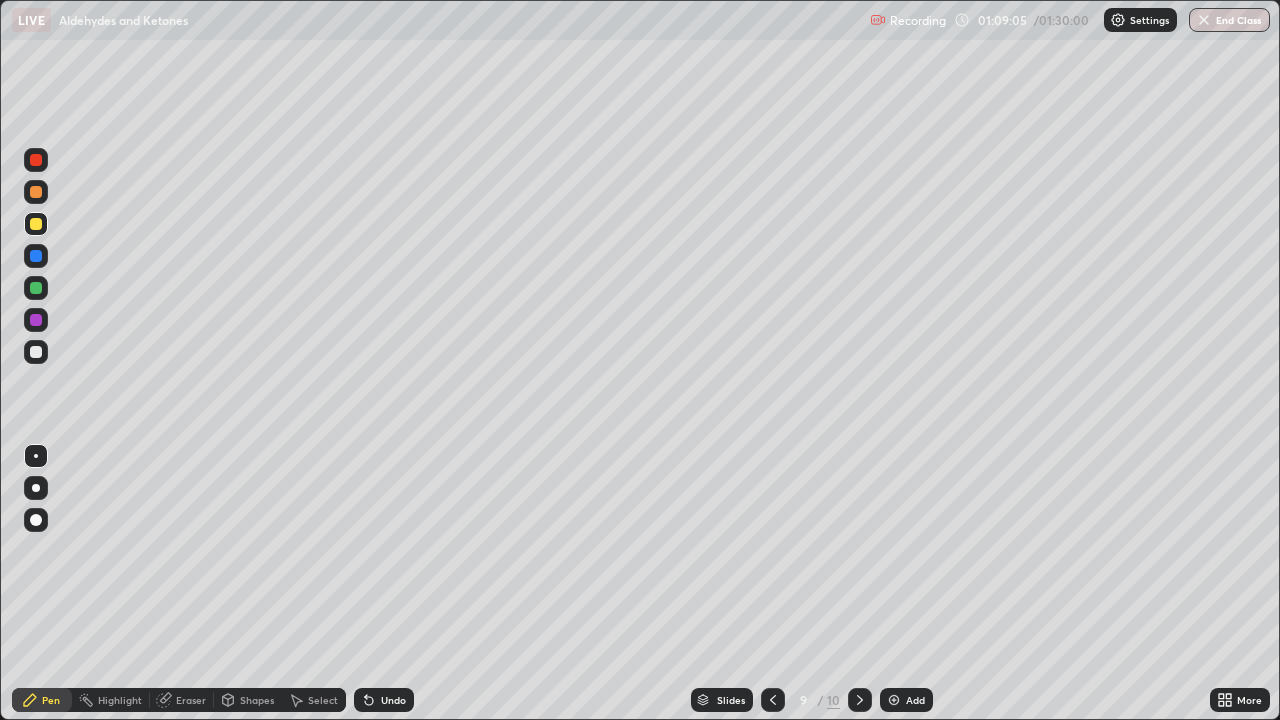 click 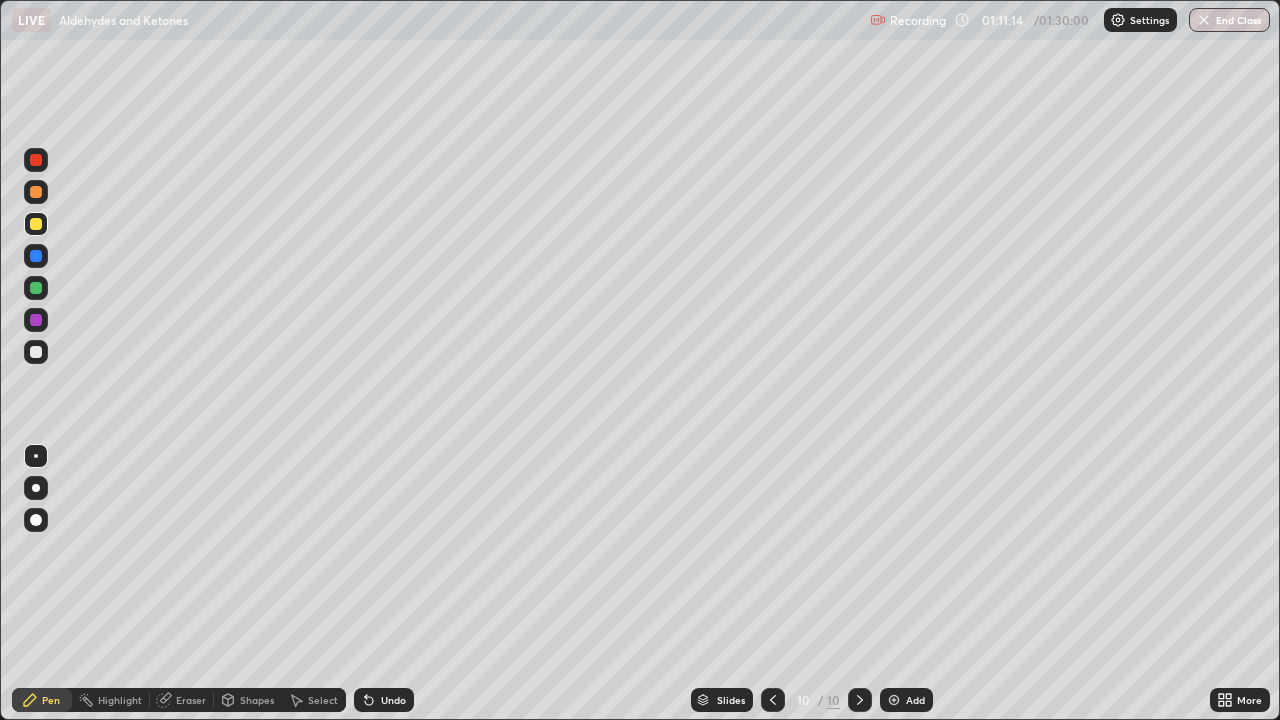 click 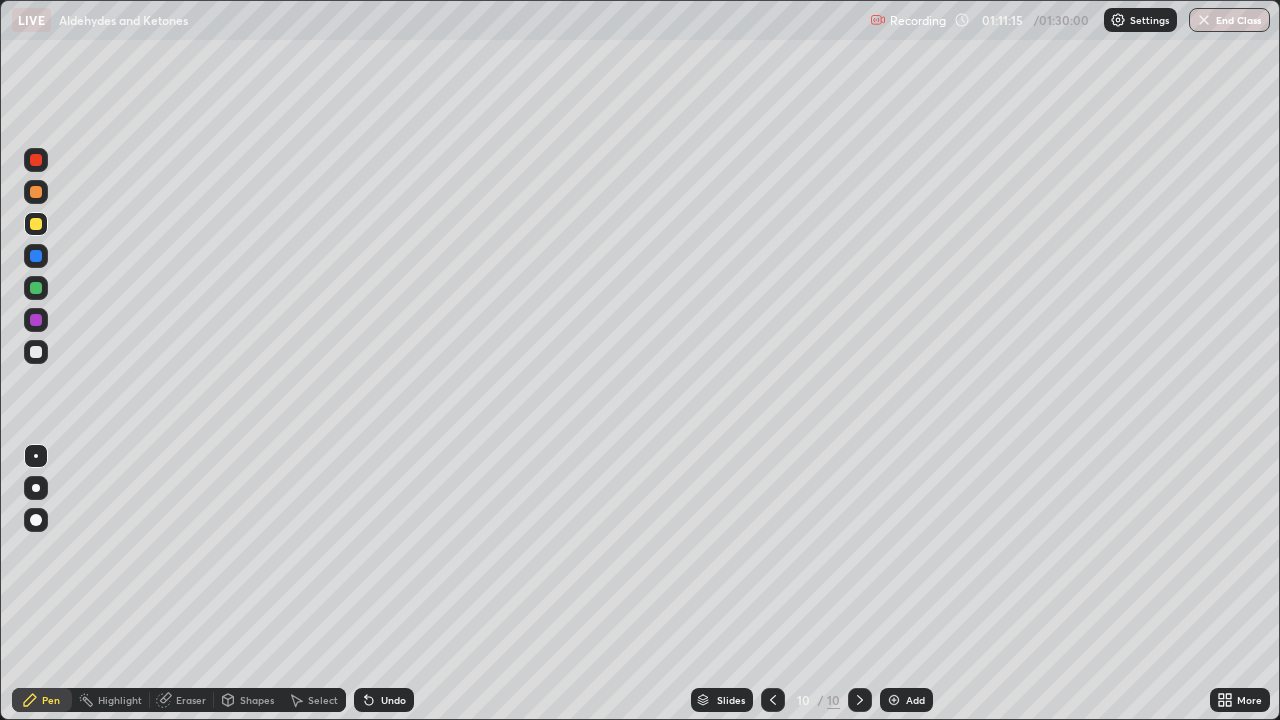 click 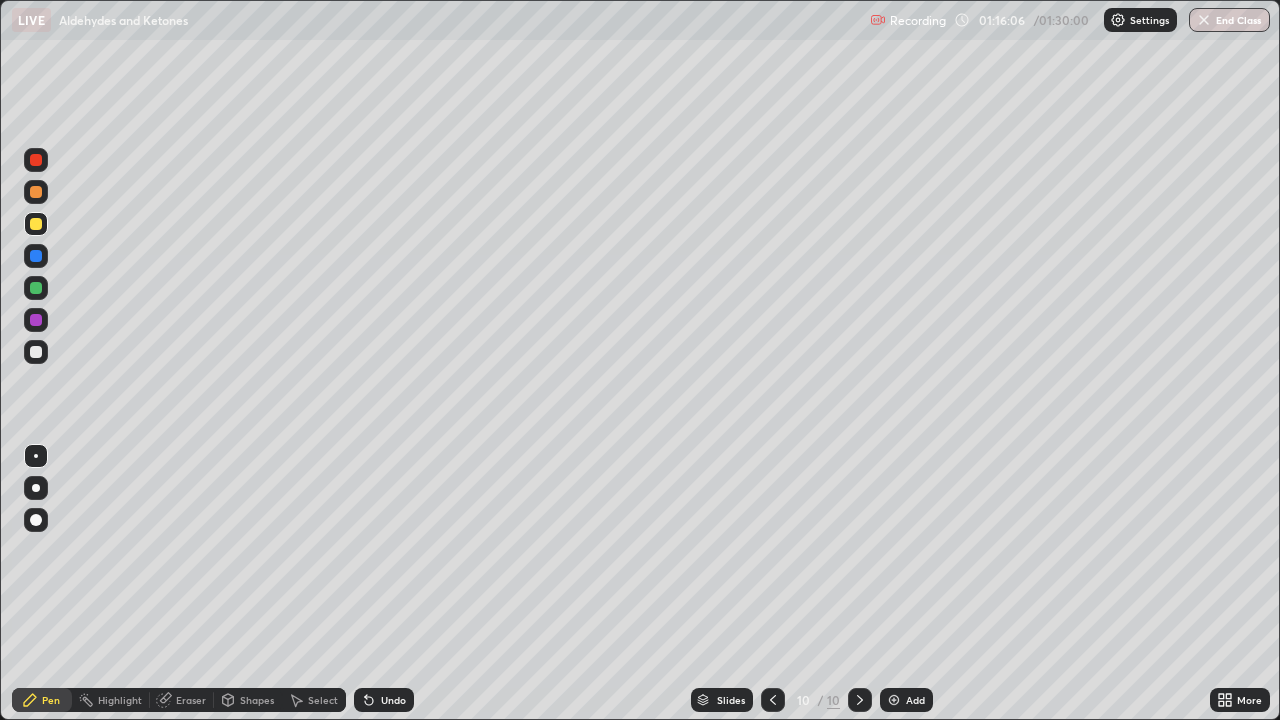 click at bounding box center (894, 700) 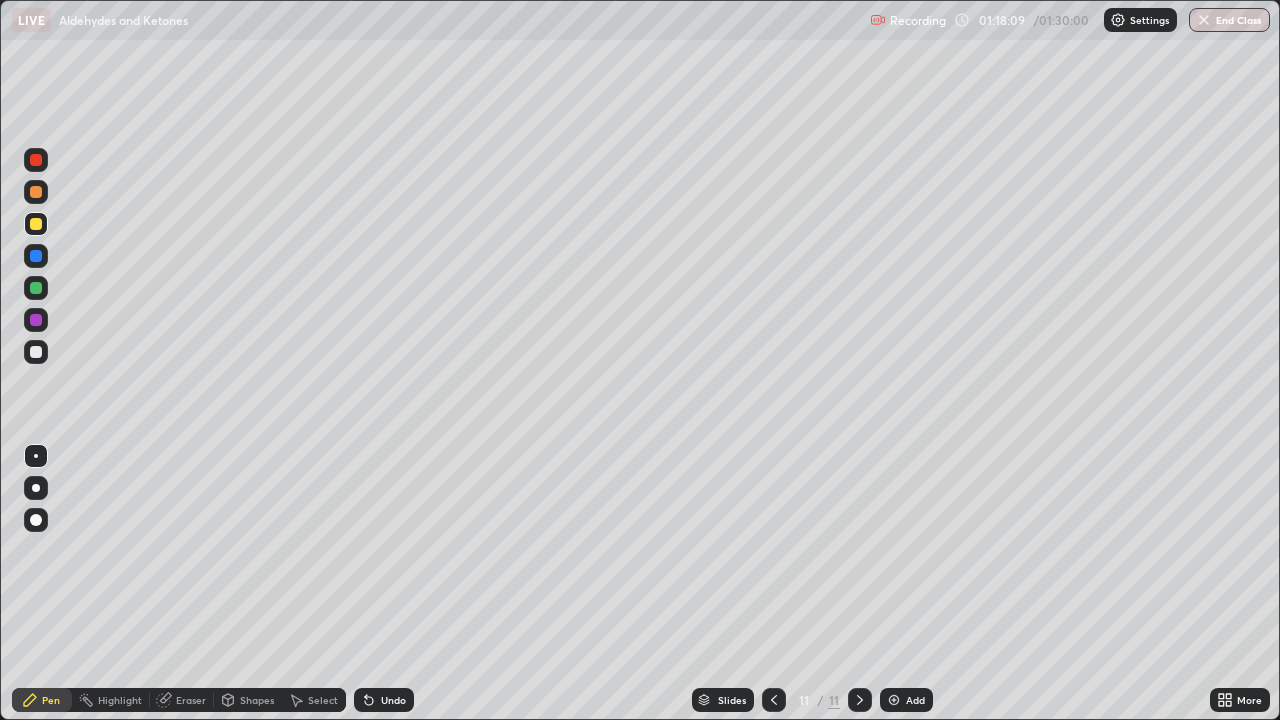 click at bounding box center (36, 352) 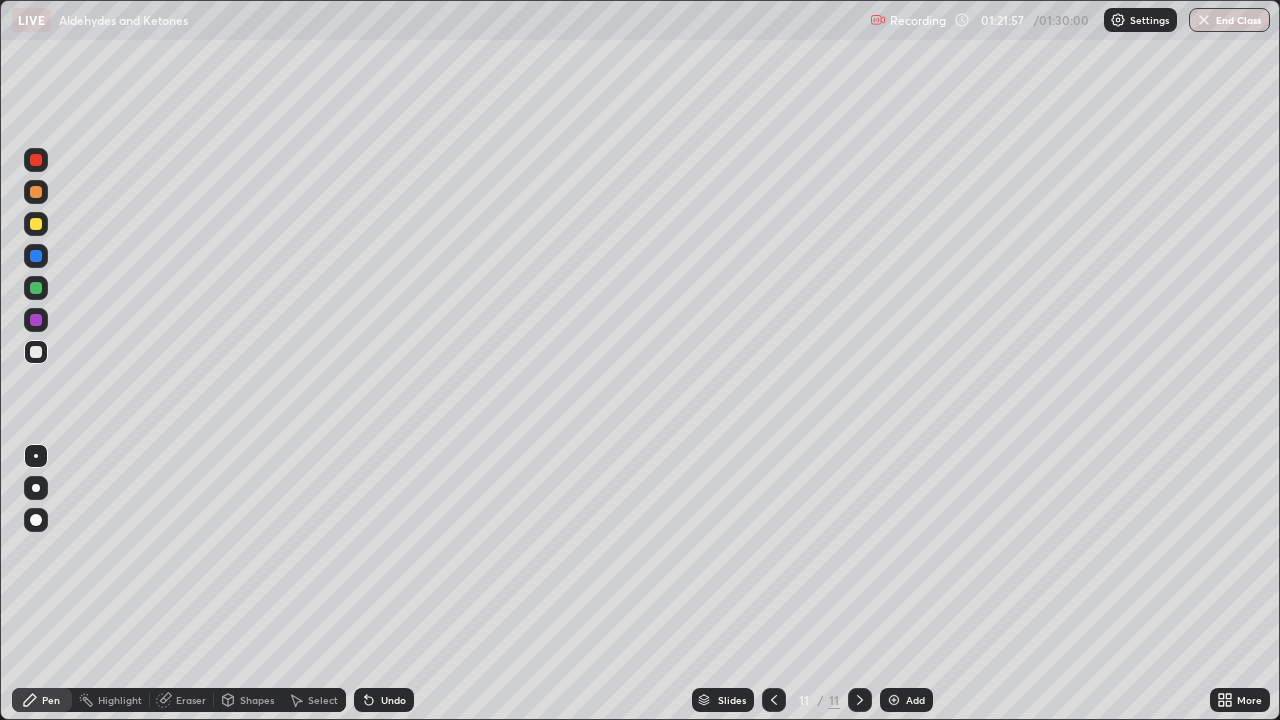 click on "Add" at bounding box center [915, 700] 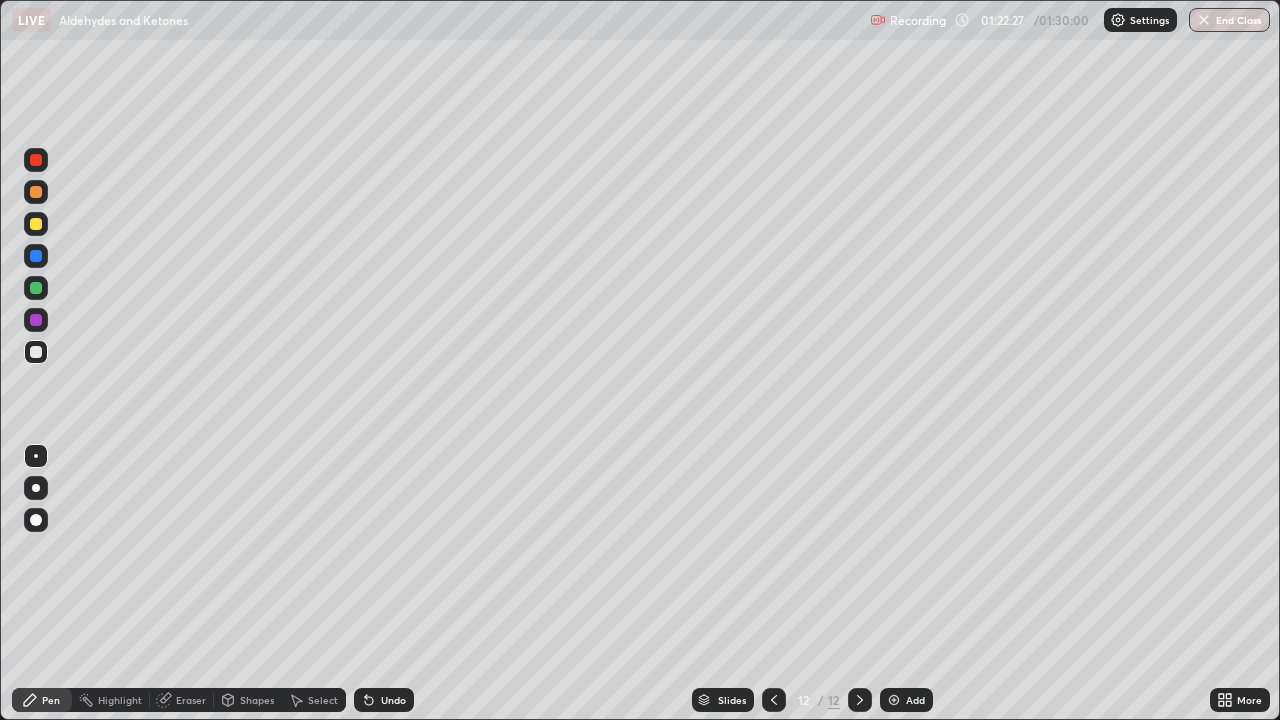 click on "Recording" at bounding box center (908, 20) 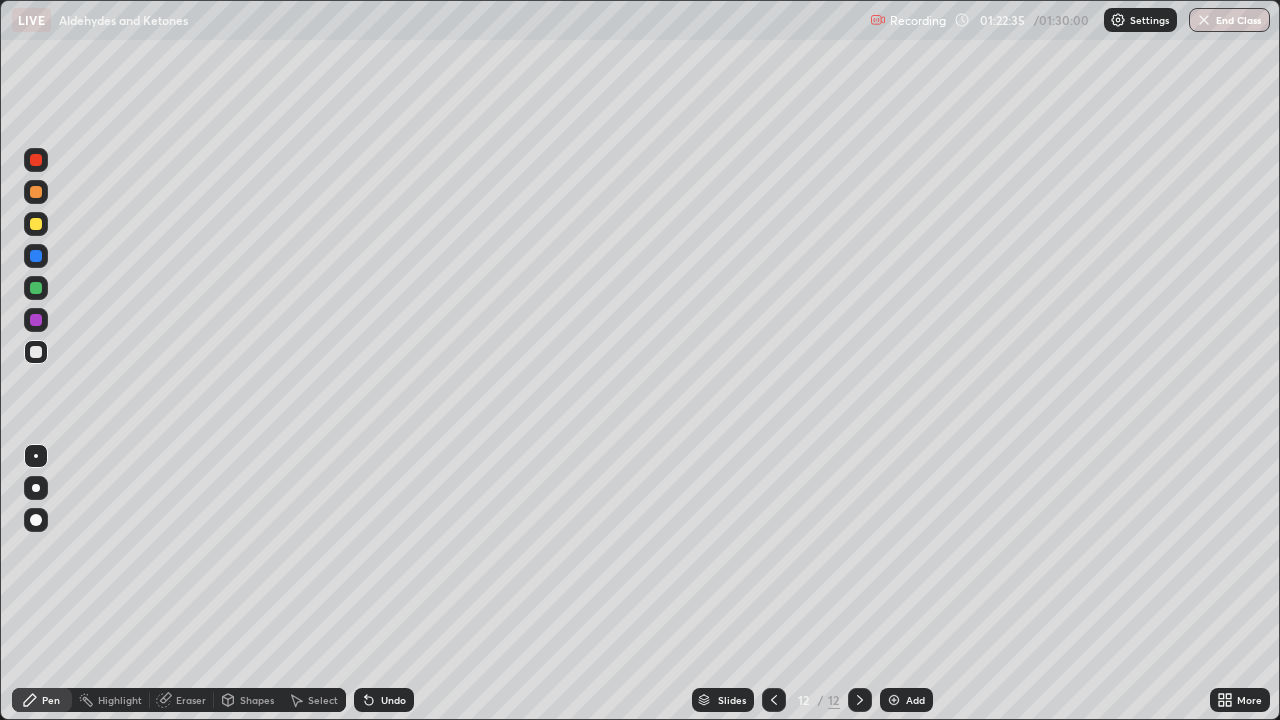 click at bounding box center (36, 352) 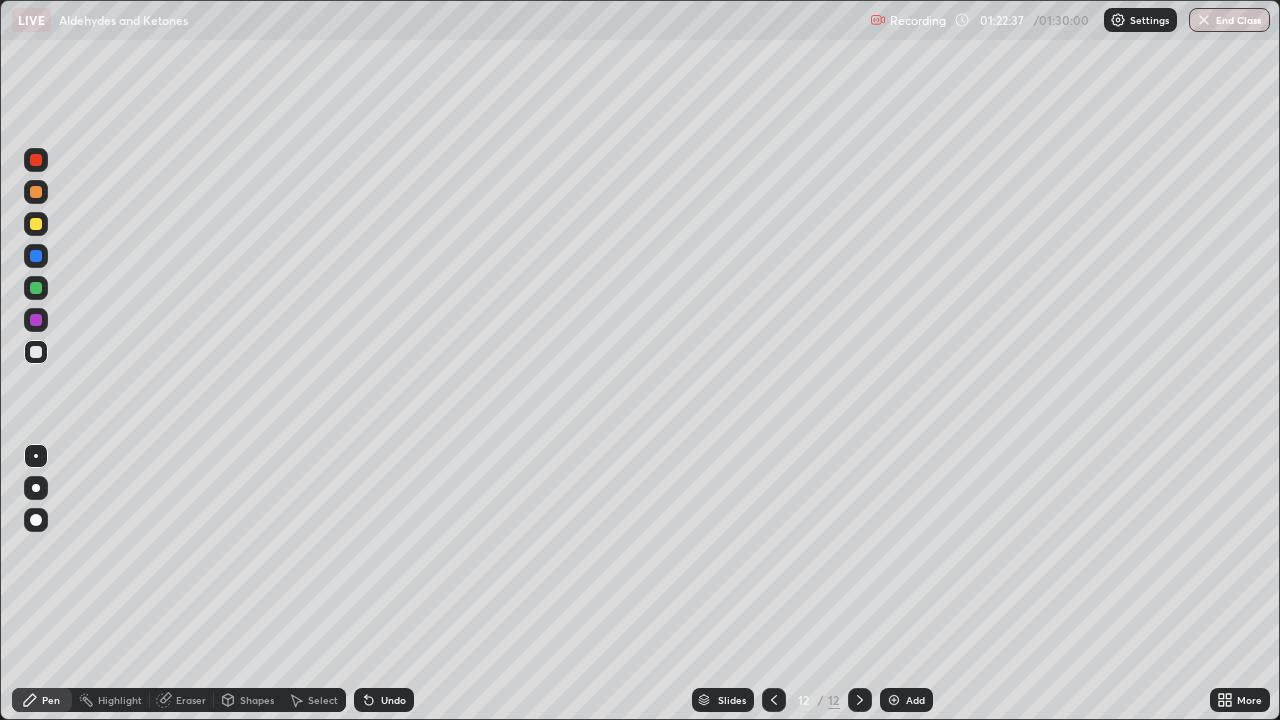 click on "Highlight" at bounding box center (120, 700) 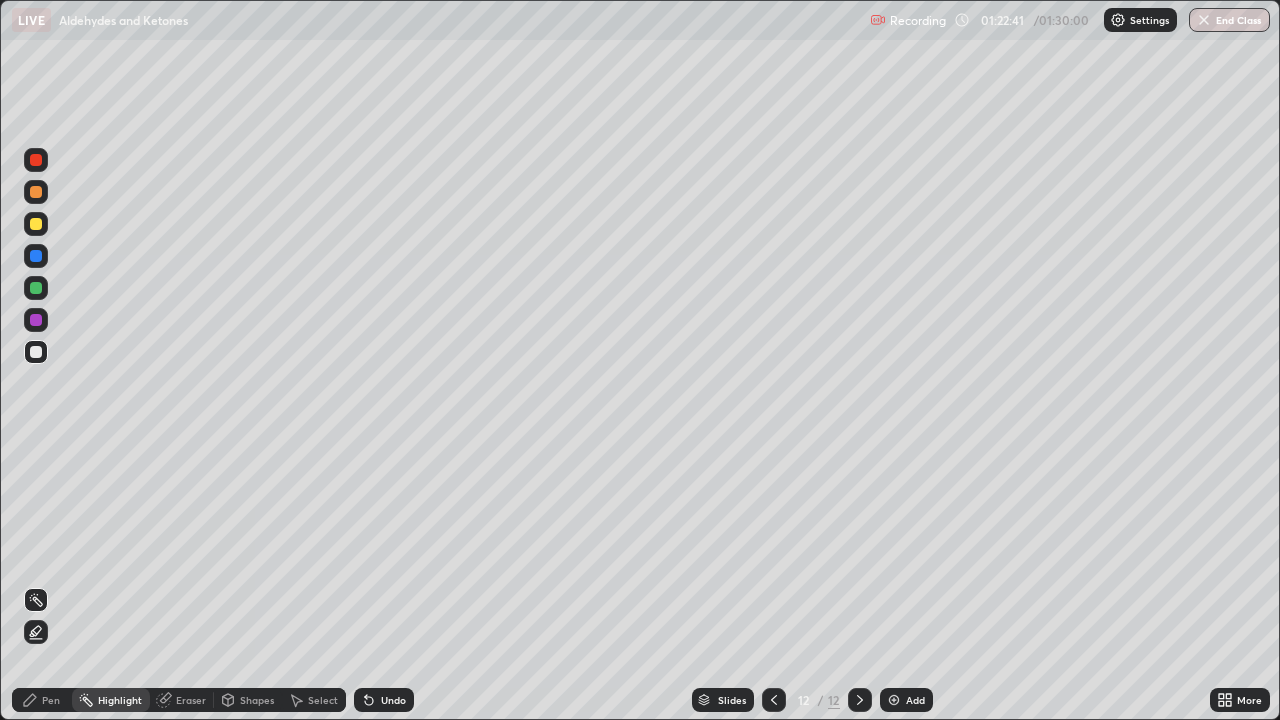click 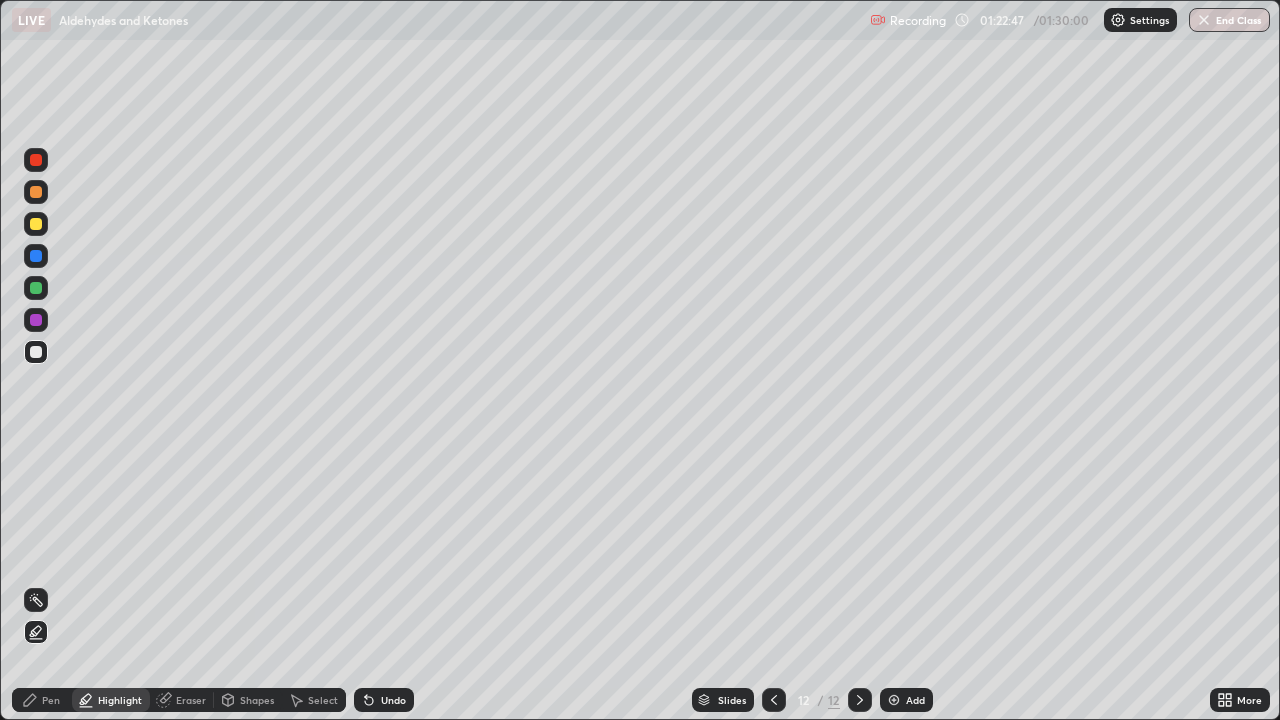 click on "Pen" at bounding box center [51, 700] 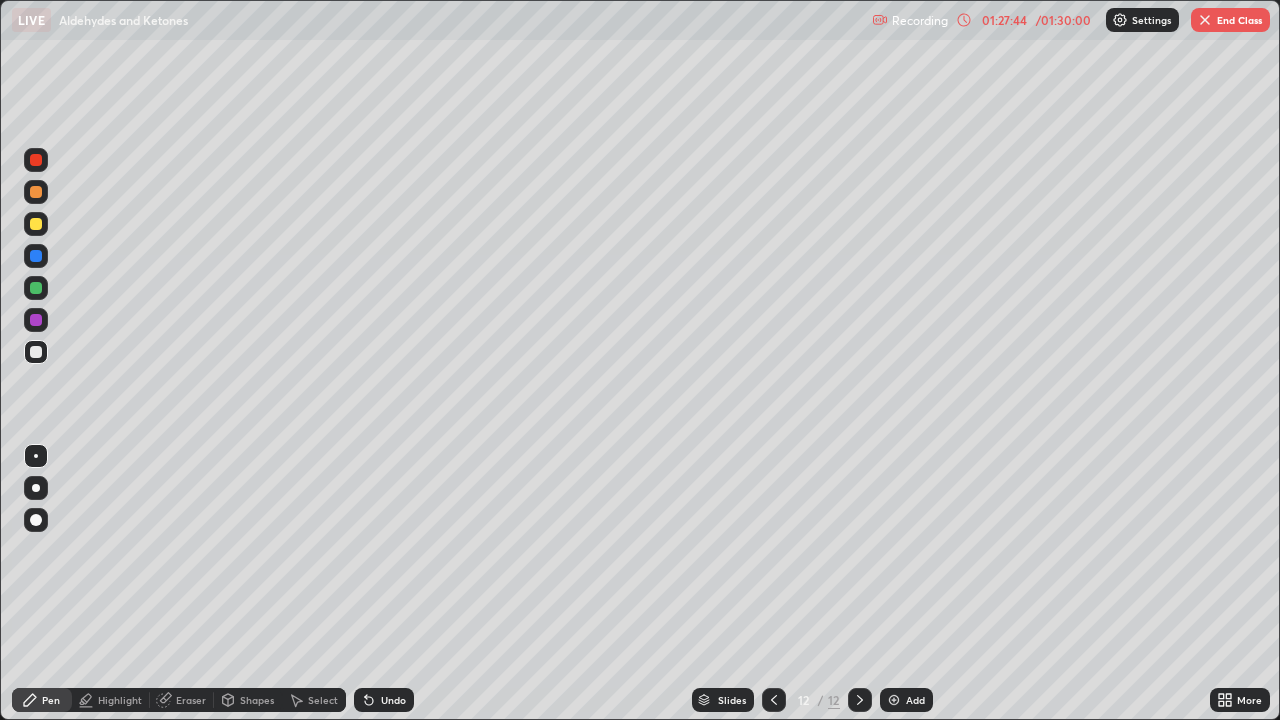 click on "End Class" at bounding box center (1230, 20) 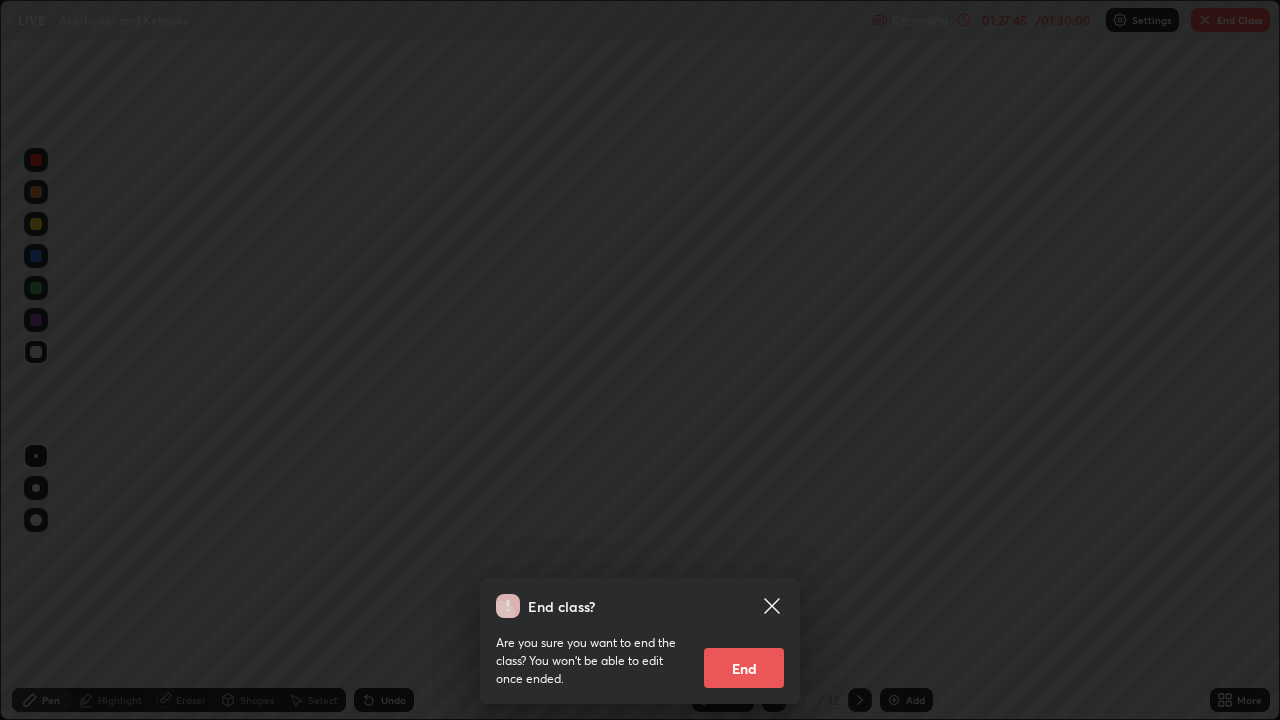 click on "End" at bounding box center (744, 668) 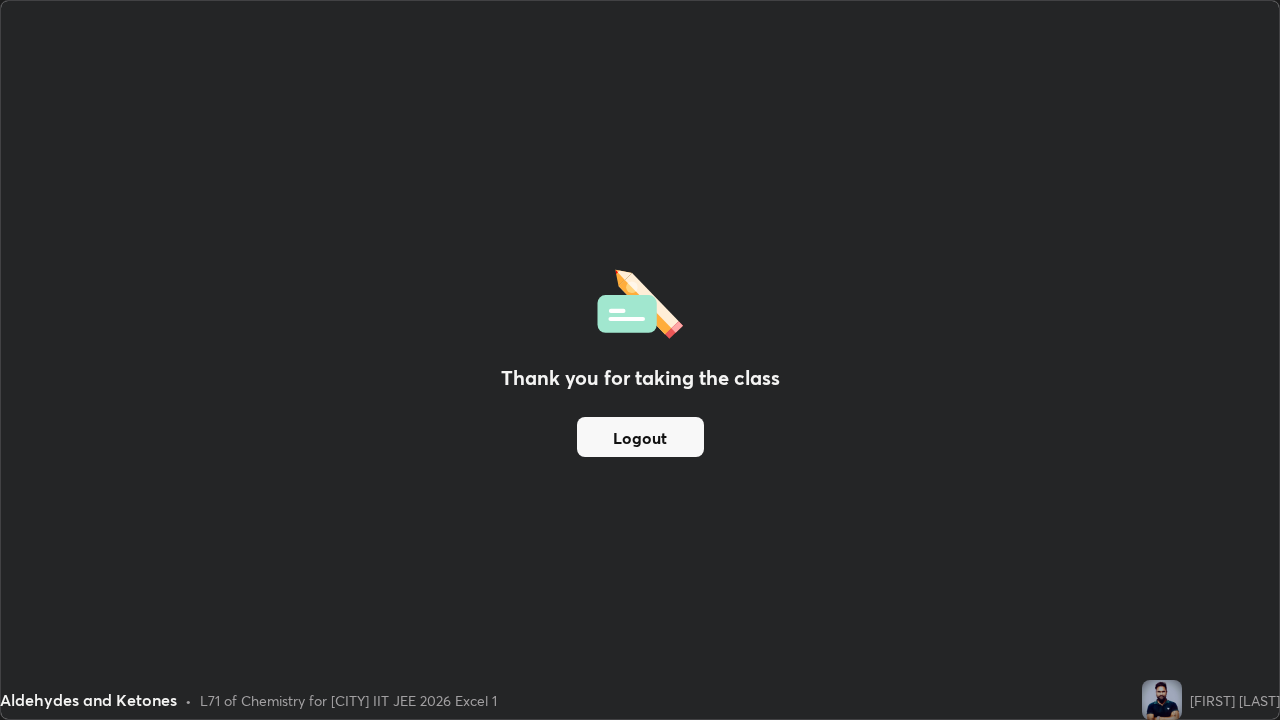 click on "Logout" at bounding box center (640, 437) 